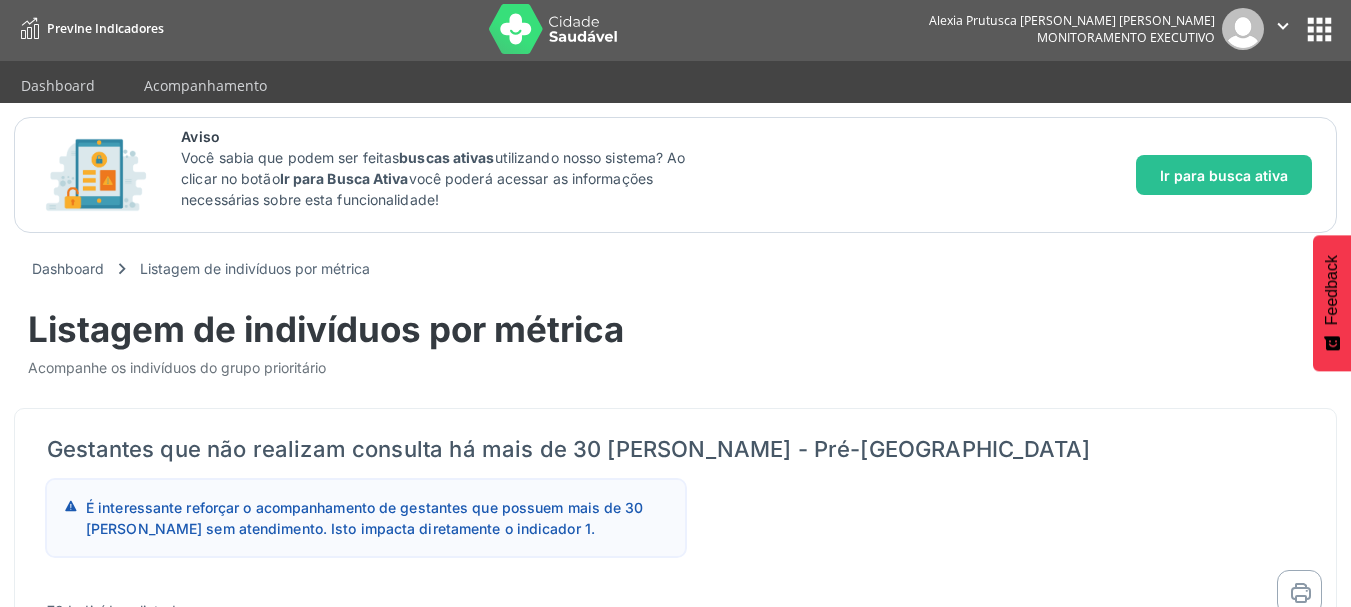scroll, scrollTop: 0, scrollLeft: 0, axis: both 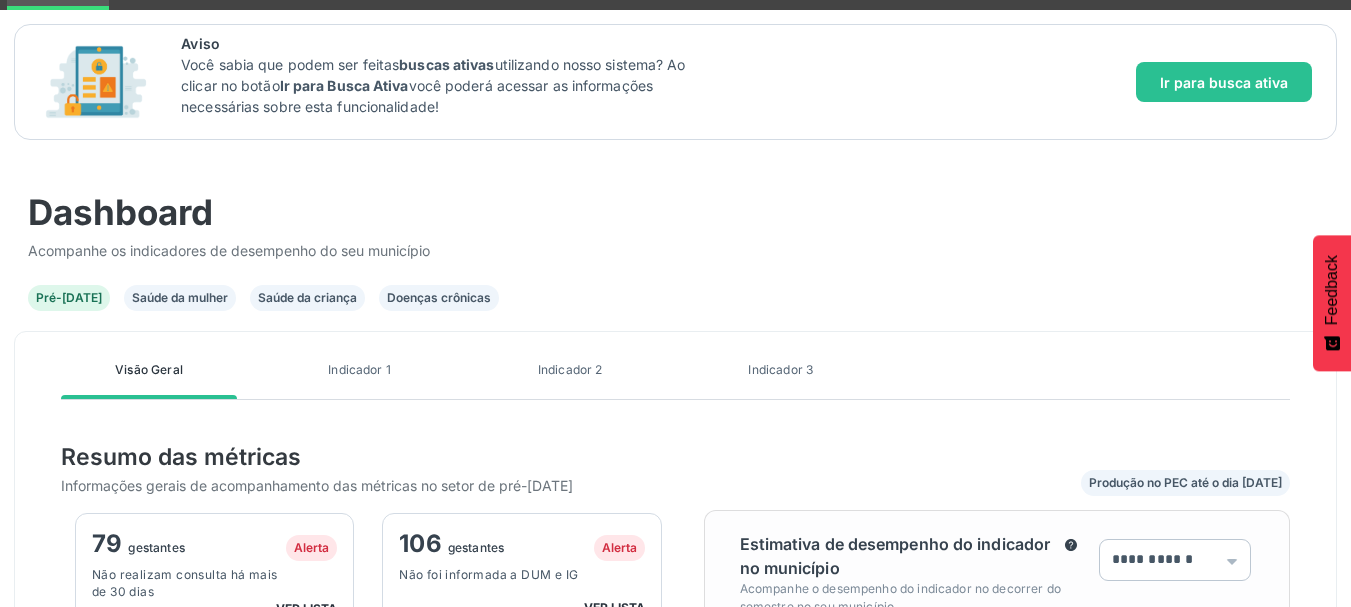 click on "Doenças crônicas" at bounding box center [439, 298] 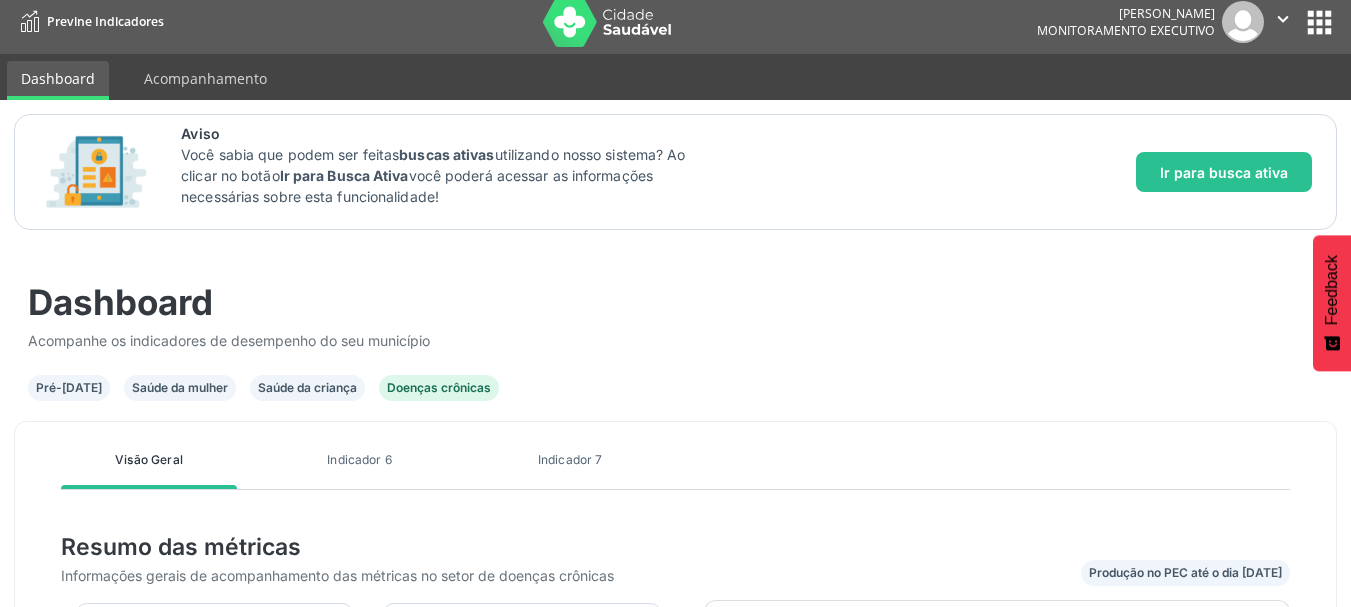 scroll, scrollTop: 100, scrollLeft: 0, axis: vertical 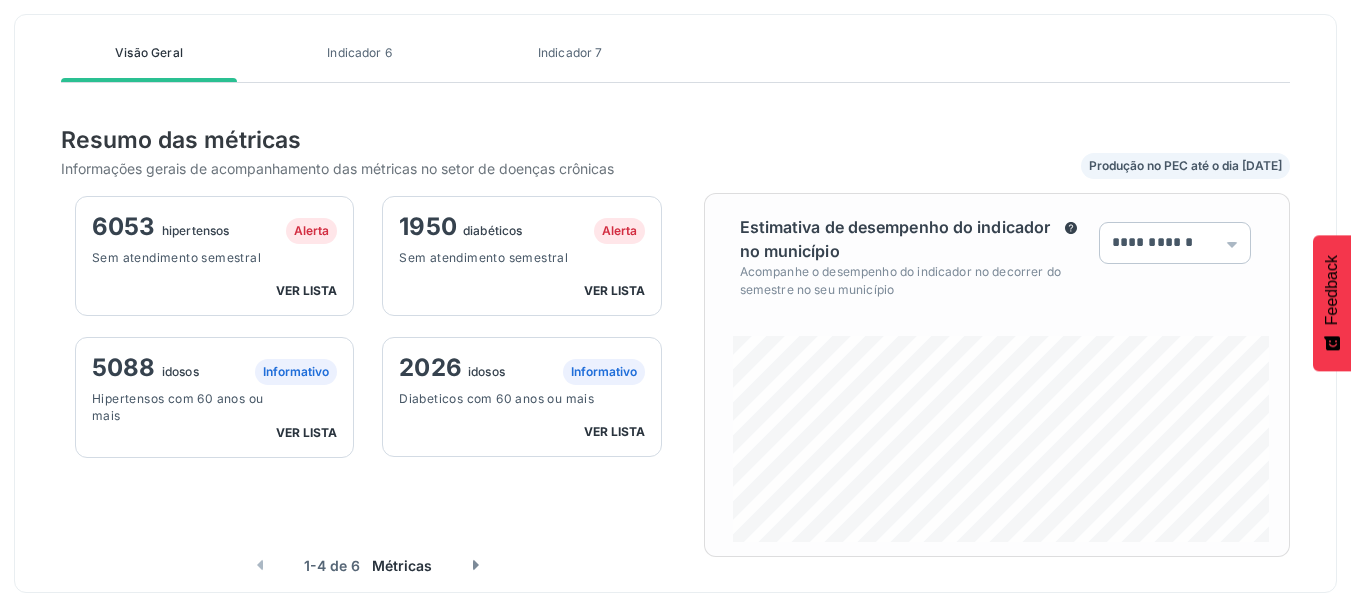 click at bounding box center (476, 565) 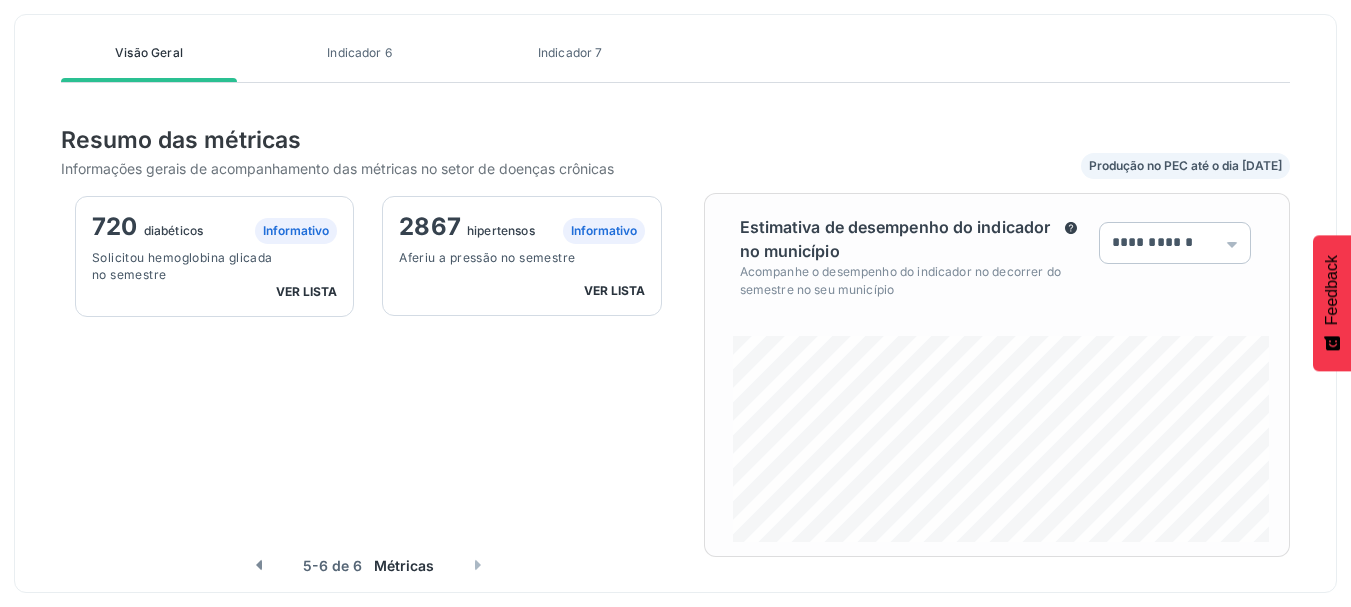 click at bounding box center (478, 565) 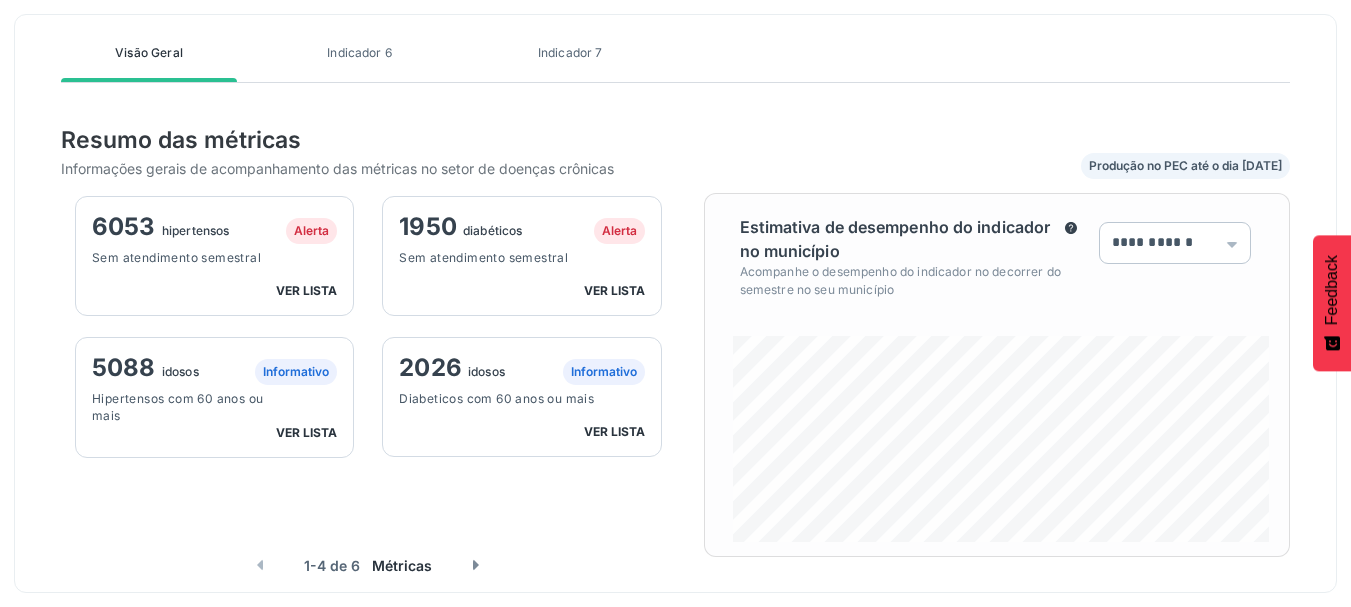 click on "ver lista" at bounding box center [306, 290] 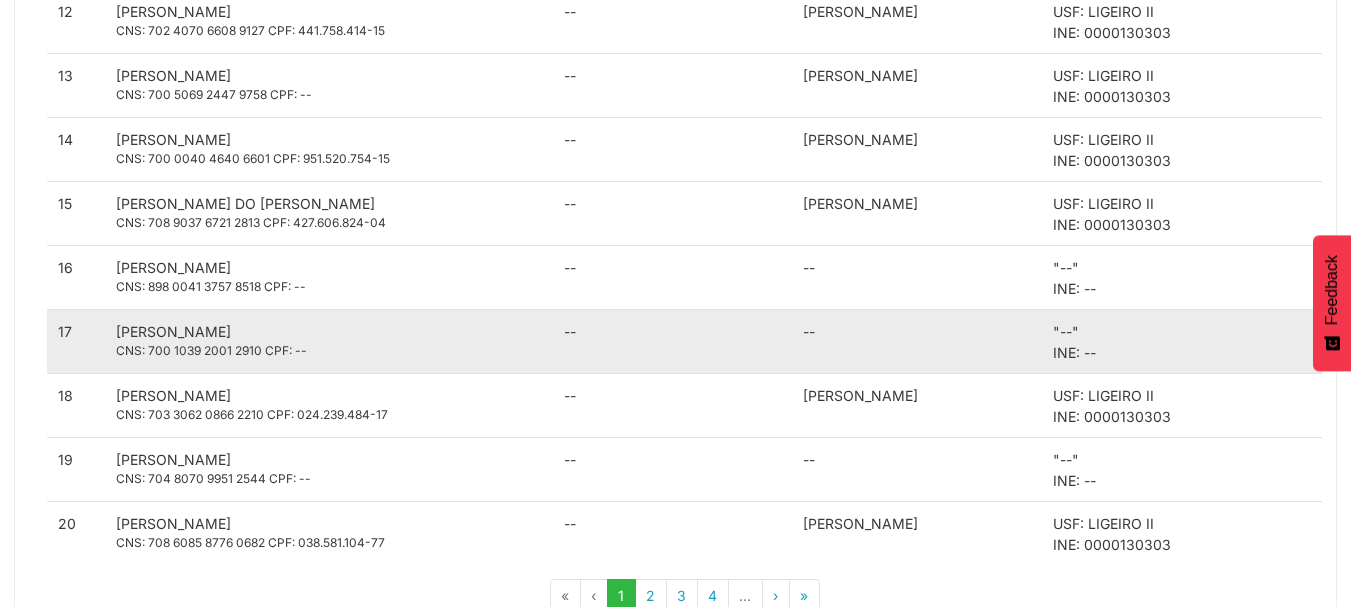 scroll, scrollTop: 1469, scrollLeft: 0, axis: vertical 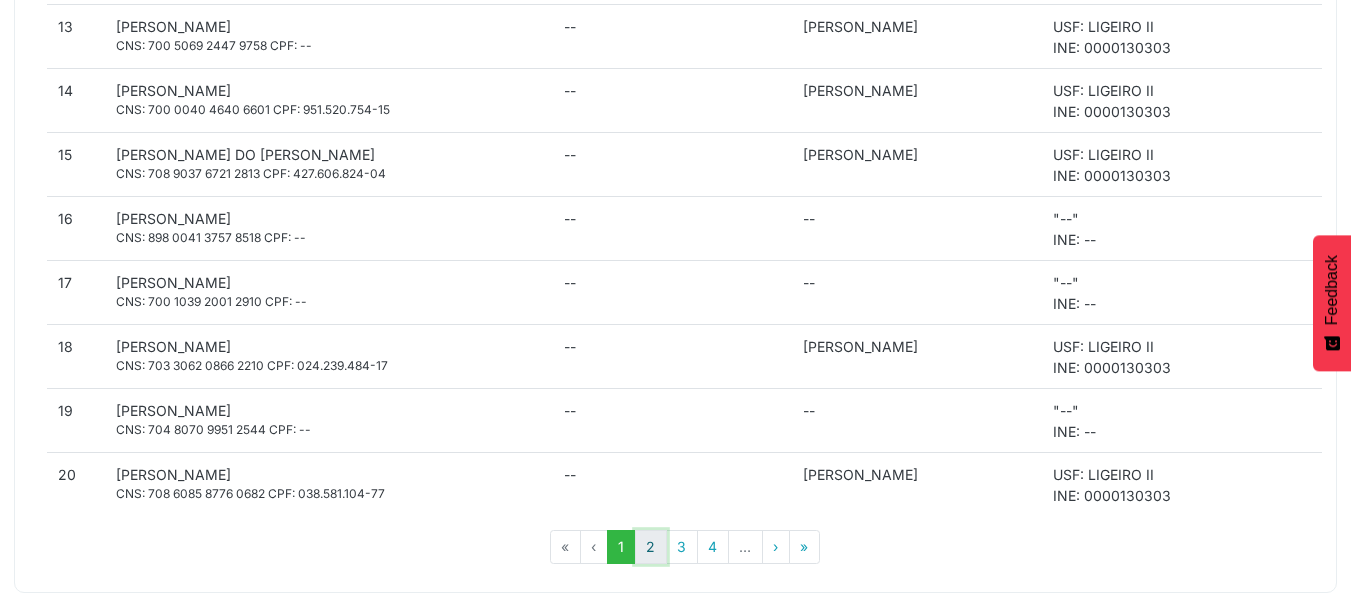 click on "2" at bounding box center [651, 547] 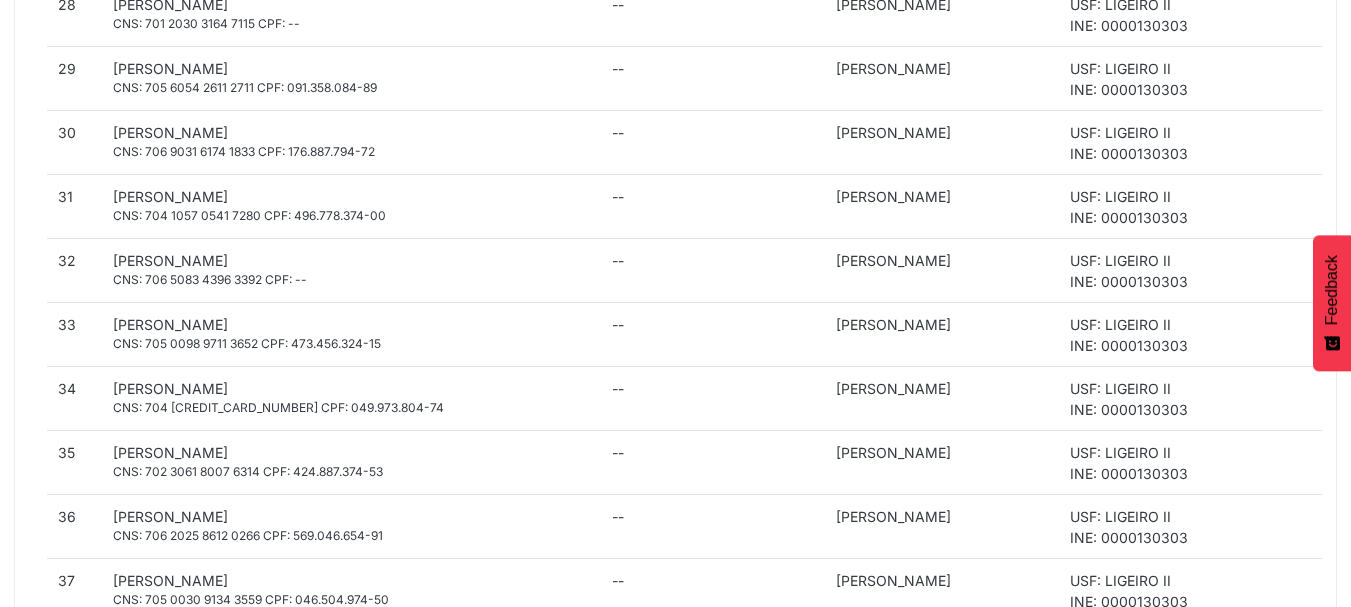 scroll, scrollTop: 1469, scrollLeft: 0, axis: vertical 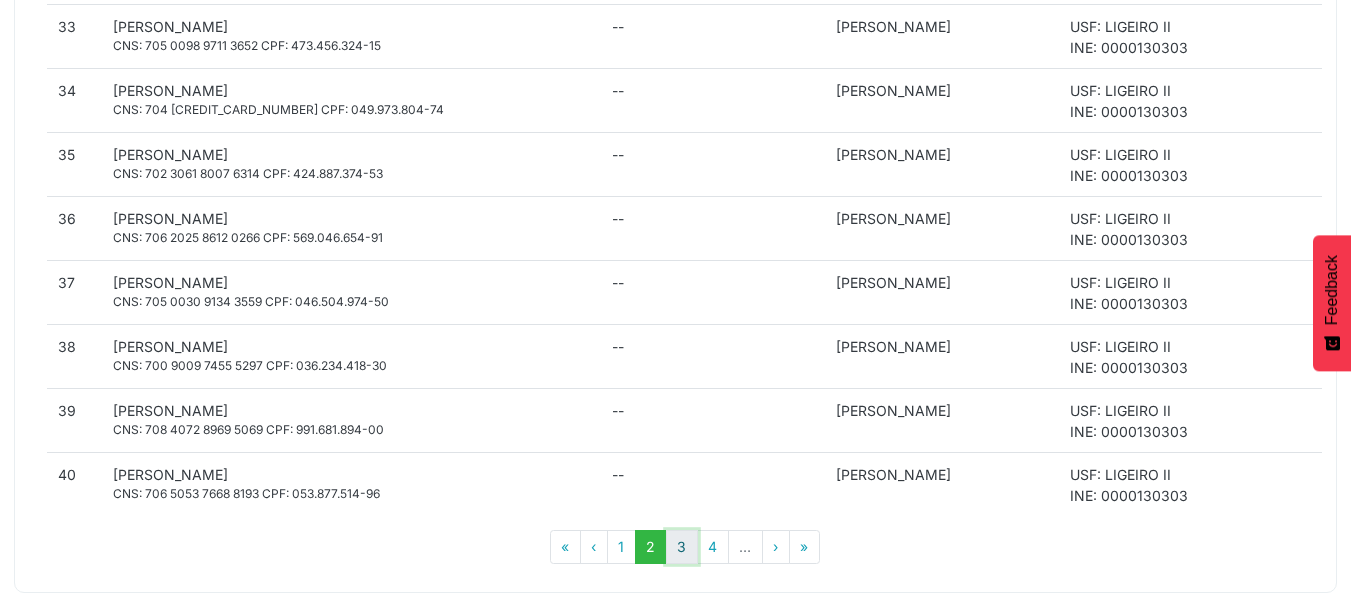 click on "3" at bounding box center (682, 547) 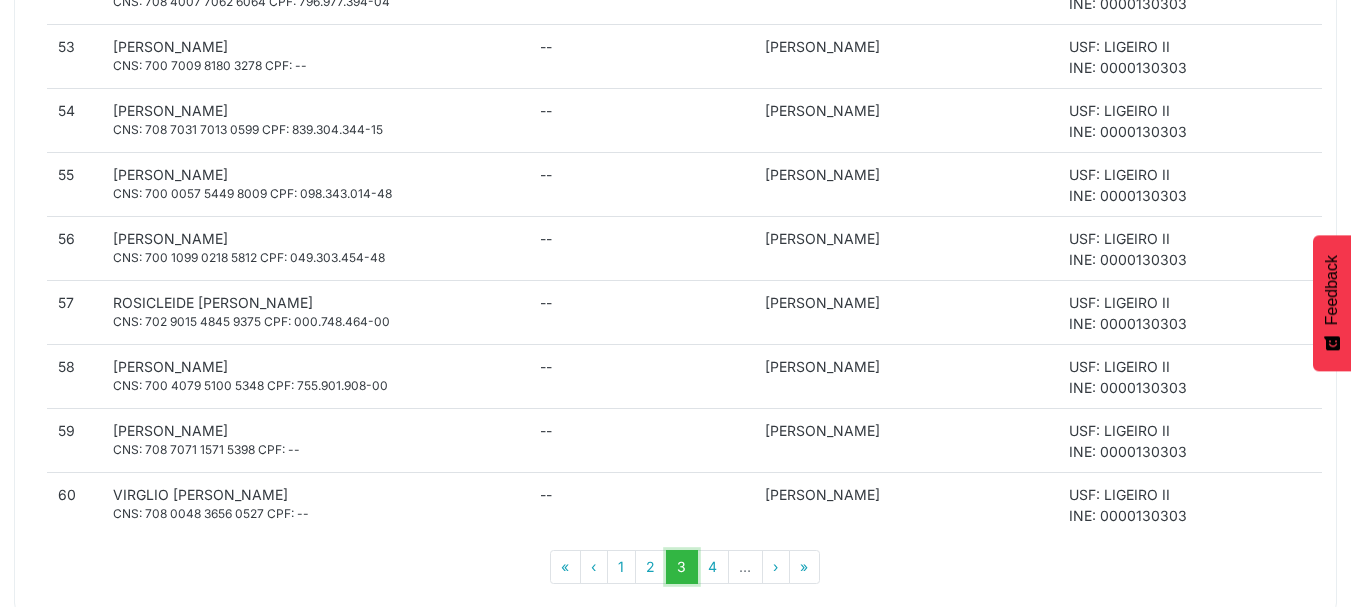 scroll, scrollTop: 1469, scrollLeft: 0, axis: vertical 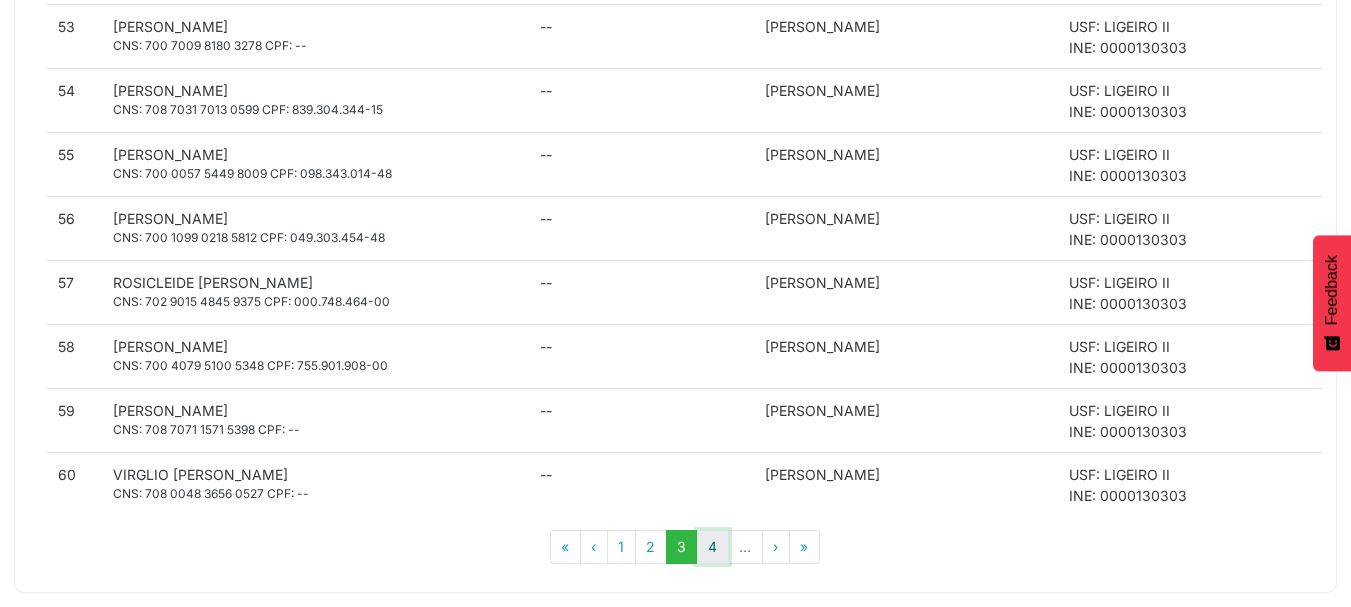 click on "4" at bounding box center (713, 547) 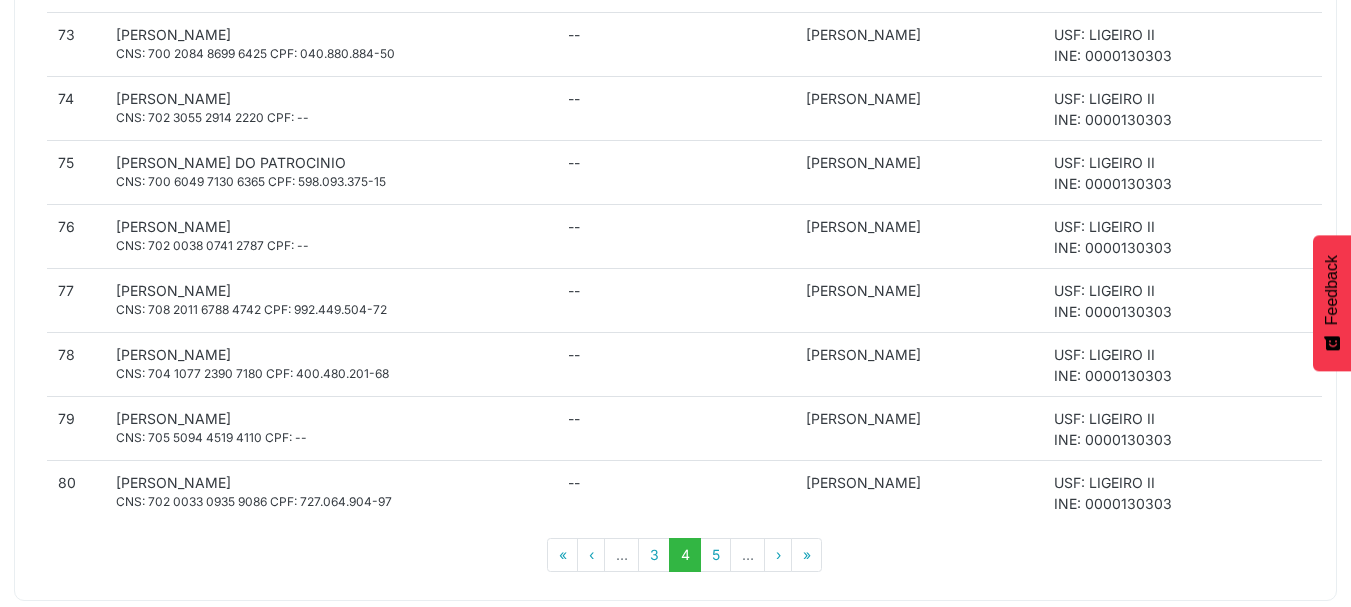 scroll, scrollTop: 1469, scrollLeft: 0, axis: vertical 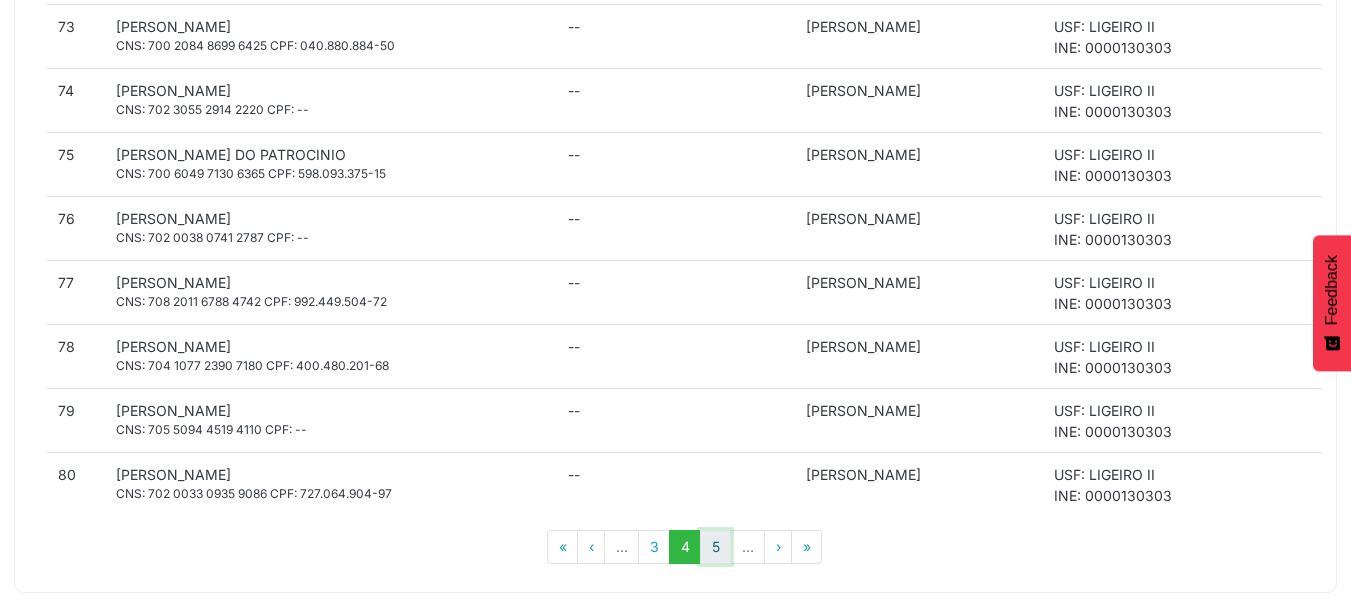 click on "5" at bounding box center (715, 547) 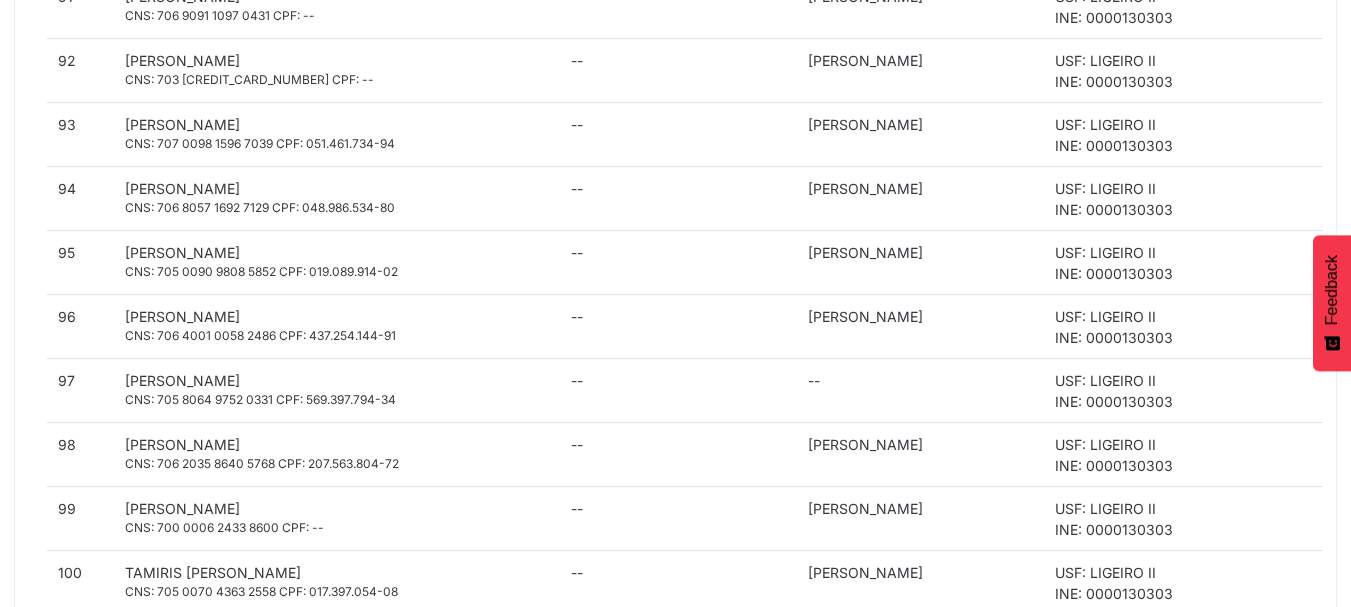 scroll, scrollTop: 1469, scrollLeft: 0, axis: vertical 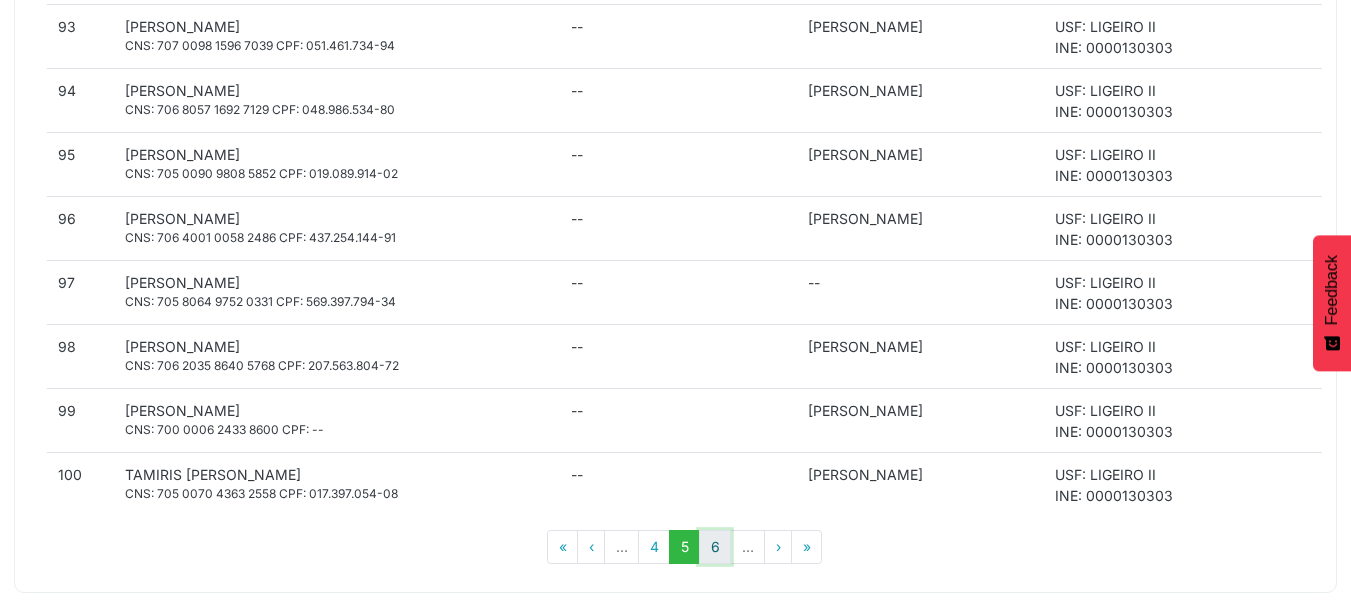 click on "6" at bounding box center [715, 547] 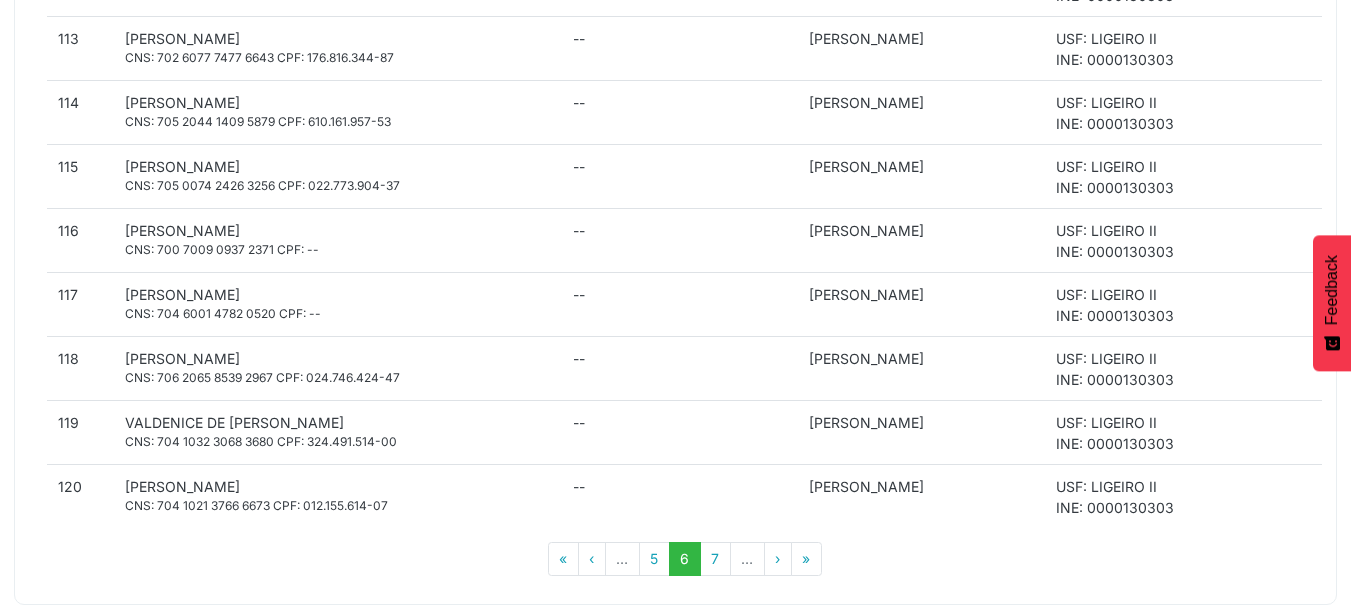 scroll, scrollTop: 1469, scrollLeft: 0, axis: vertical 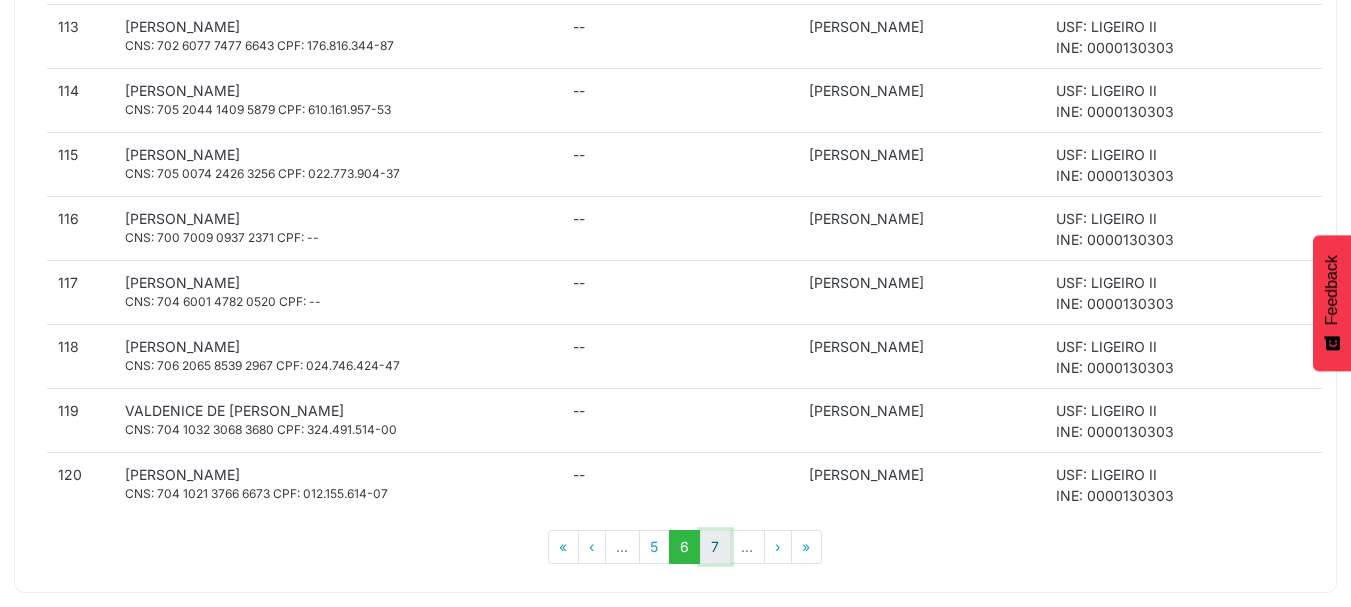 click on "7" at bounding box center (715, 547) 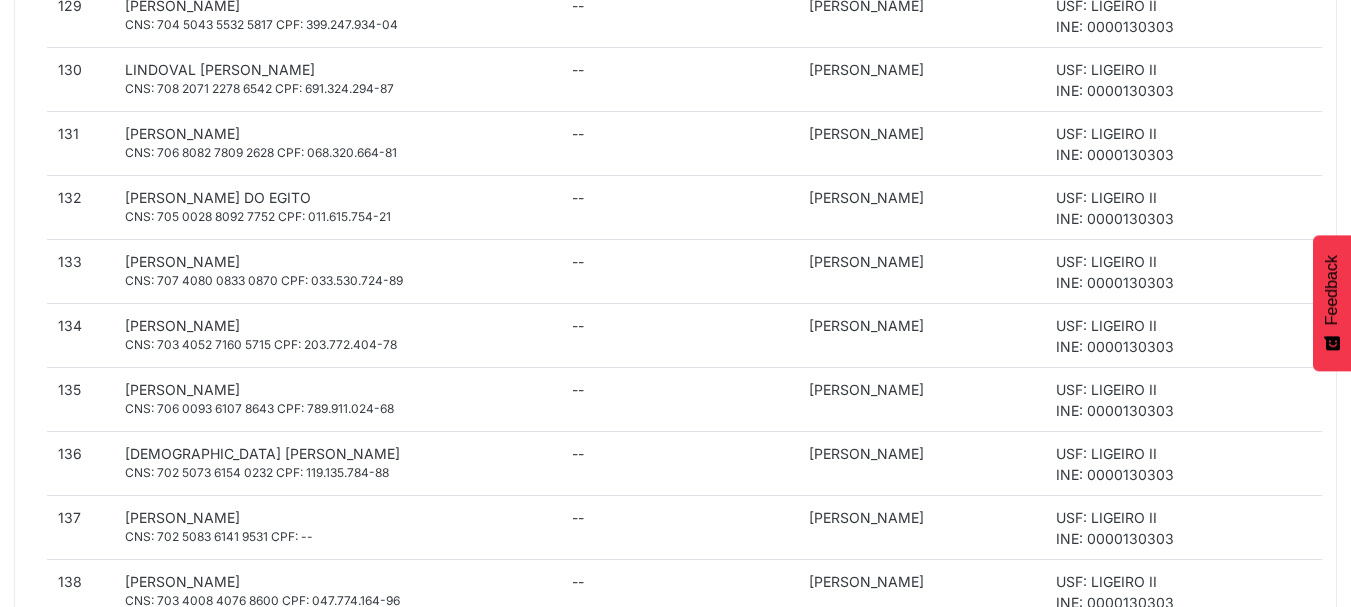 scroll, scrollTop: 1469, scrollLeft: 0, axis: vertical 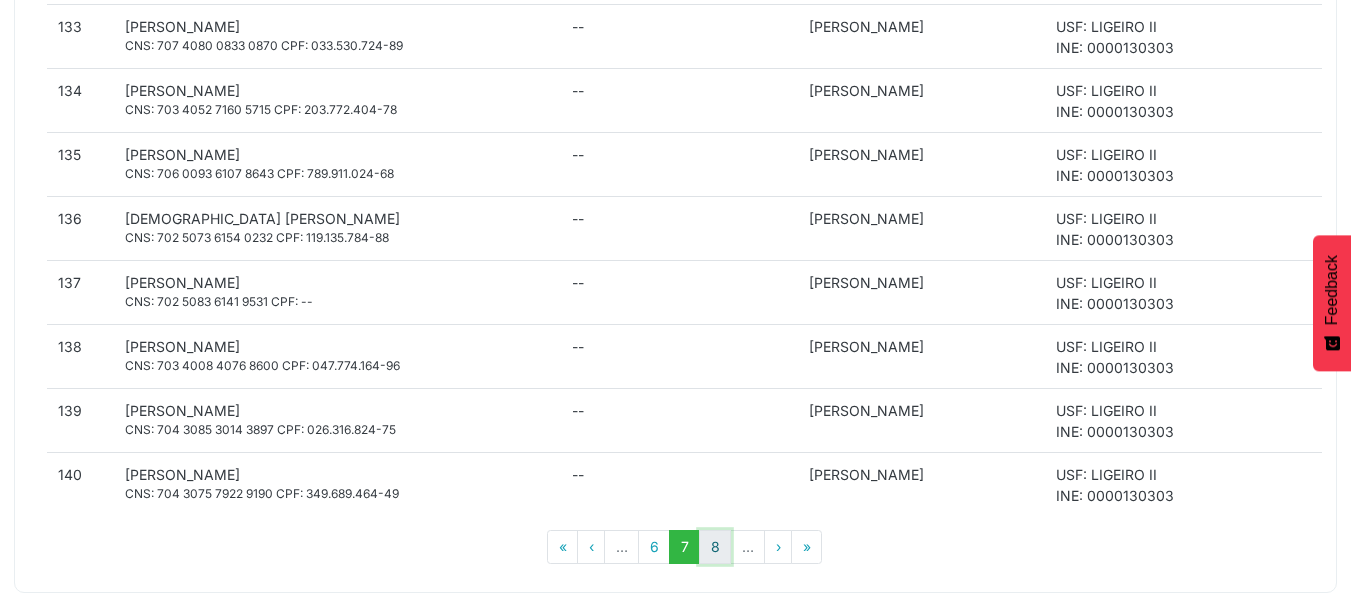 click on "8" at bounding box center [715, 547] 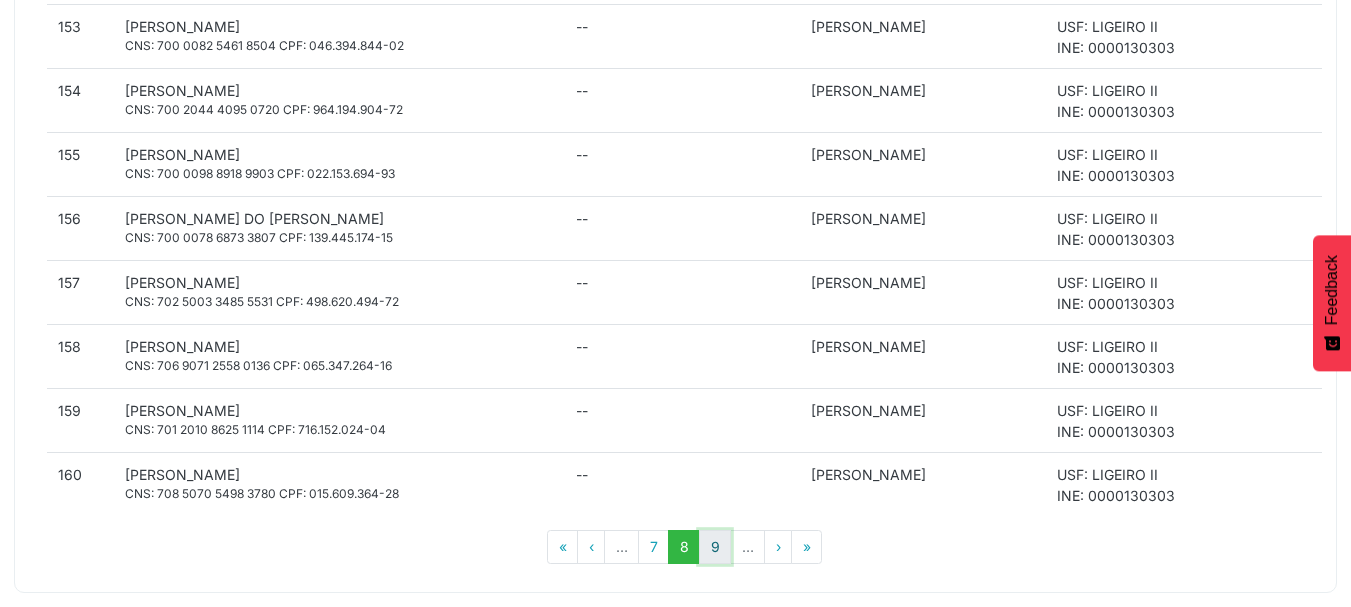 click on "9" at bounding box center [715, 547] 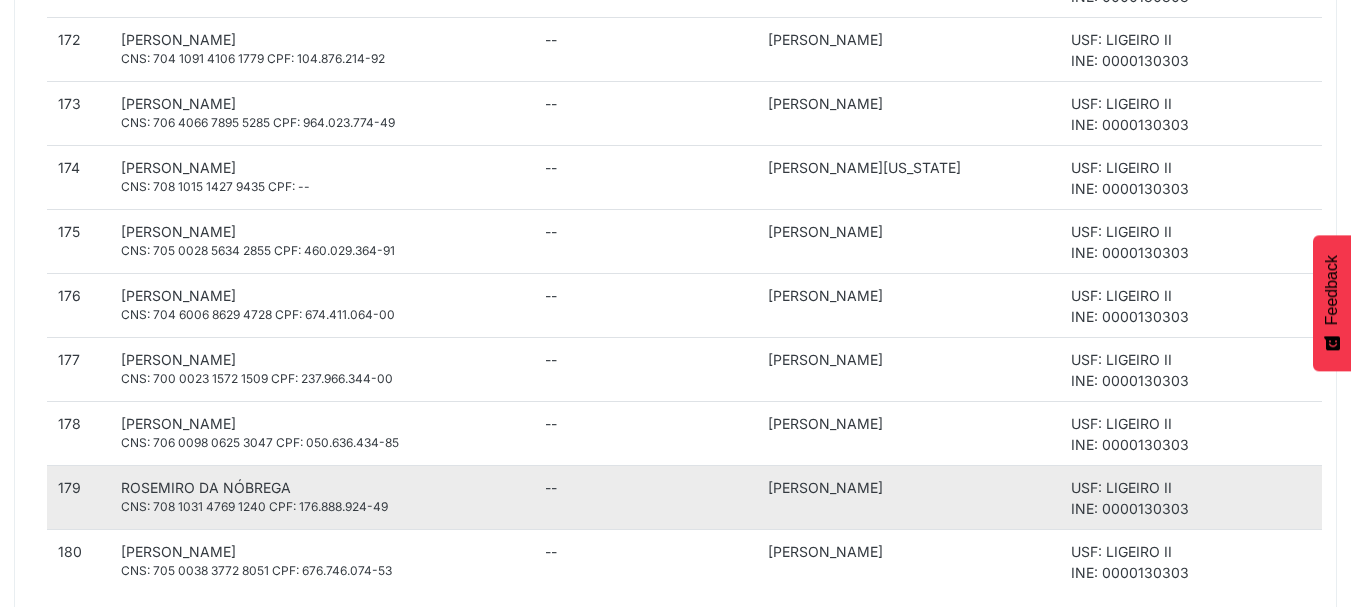 scroll, scrollTop: 1469, scrollLeft: 0, axis: vertical 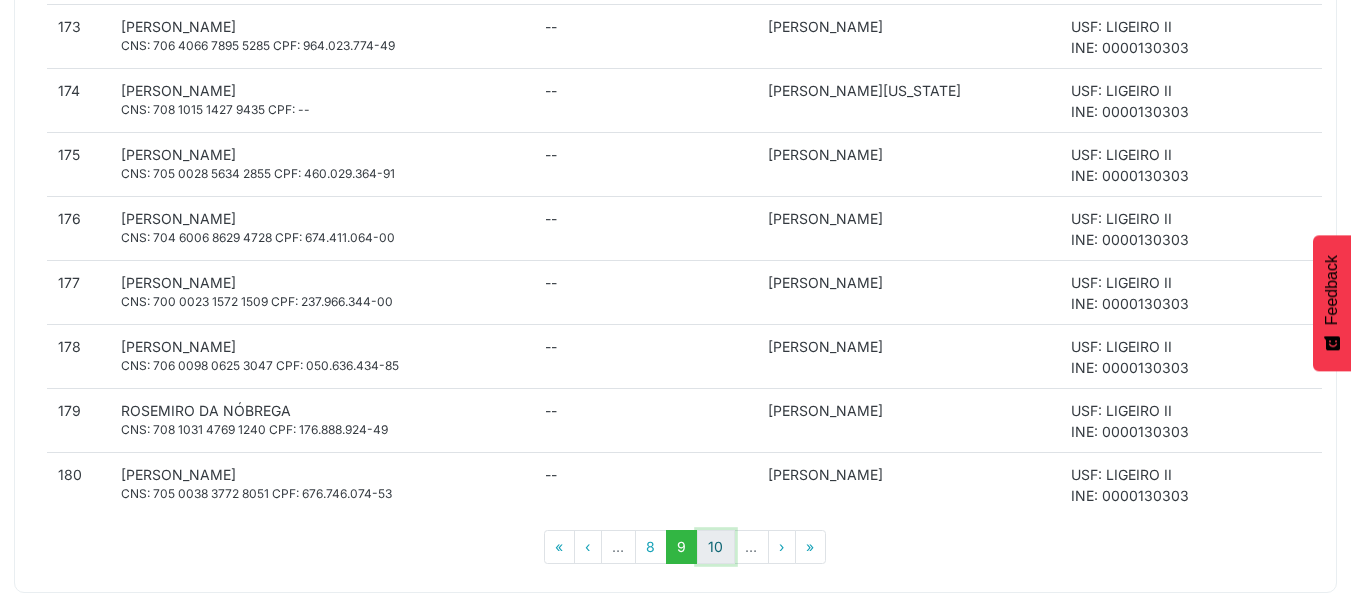 click on "10" at bounding box center (716, 547) 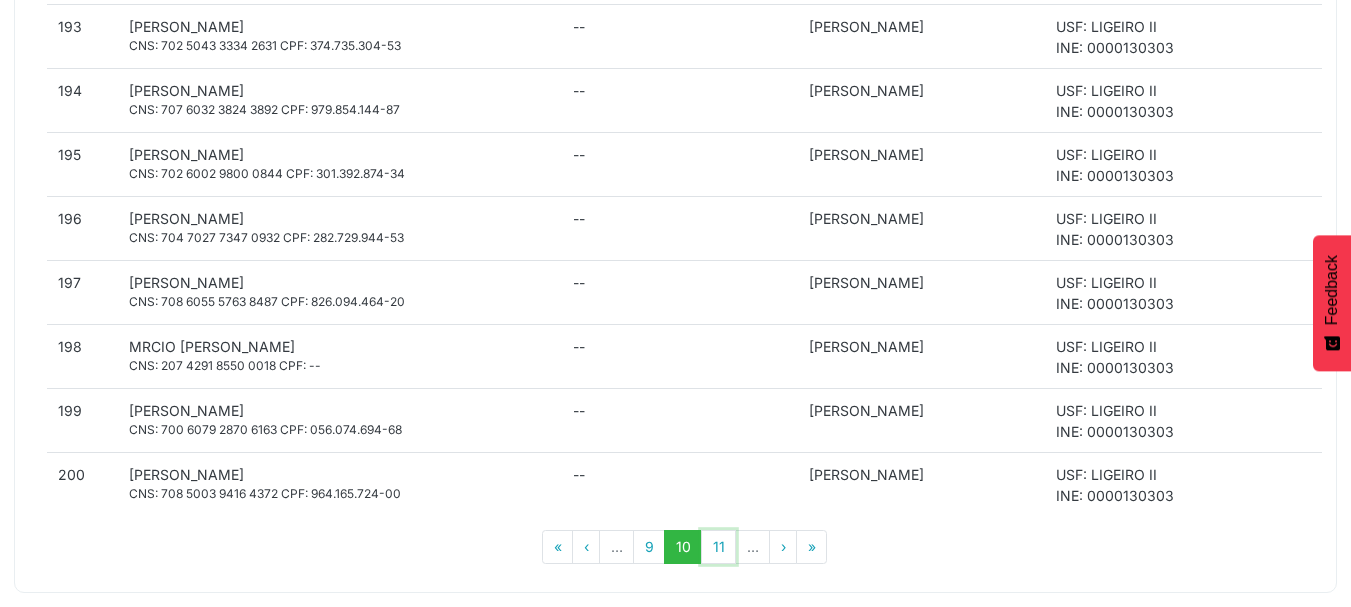 click on "11" at bounding box center (718, 547) 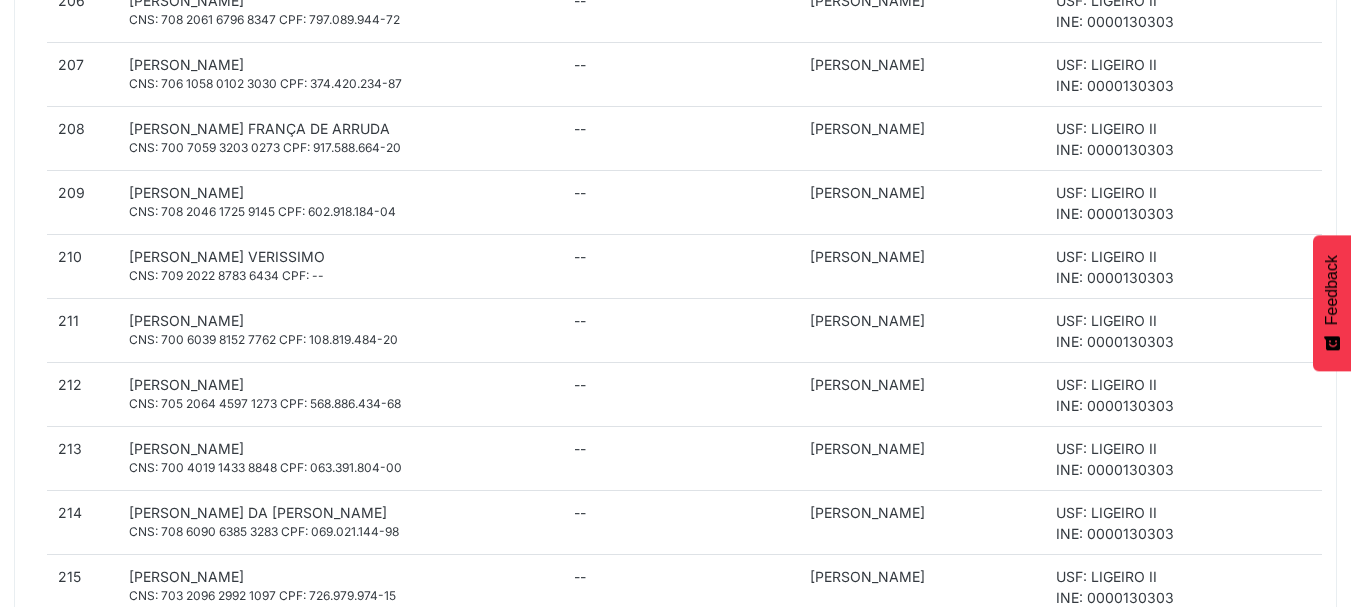 scroll, scrollTop: 1469, scrollLeft: 0, axis: vertical 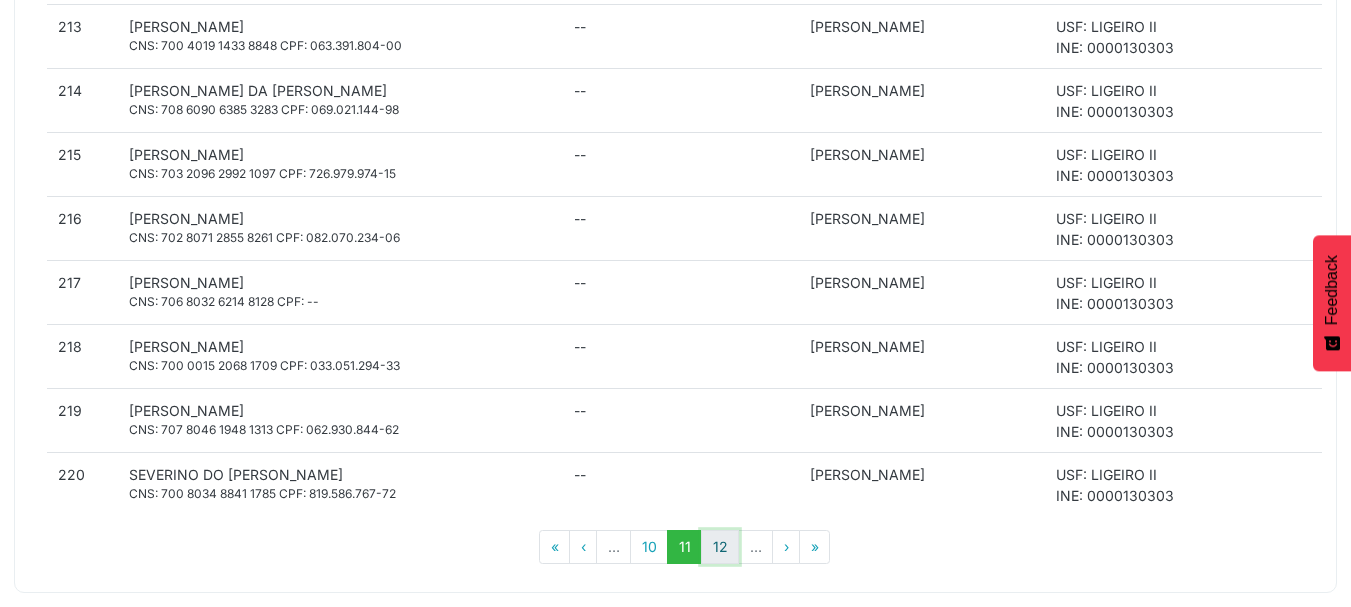 click on "12" at bounding box center (720, 547) 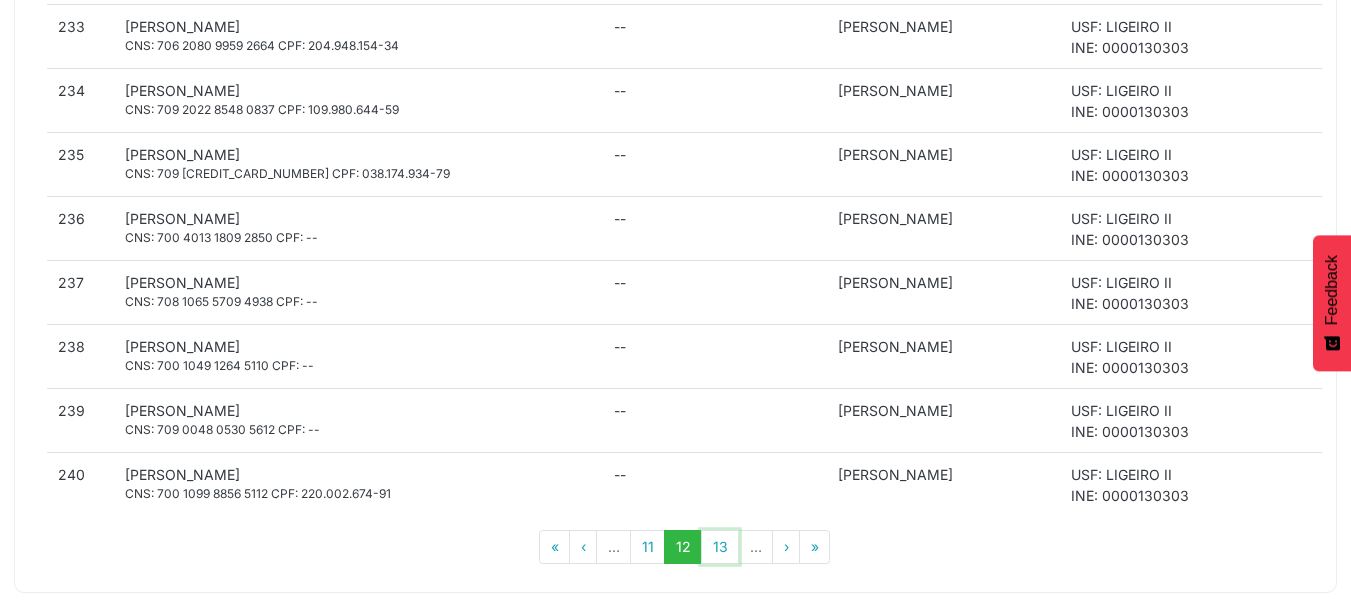 click on "13" at bounding box center (720, 547) 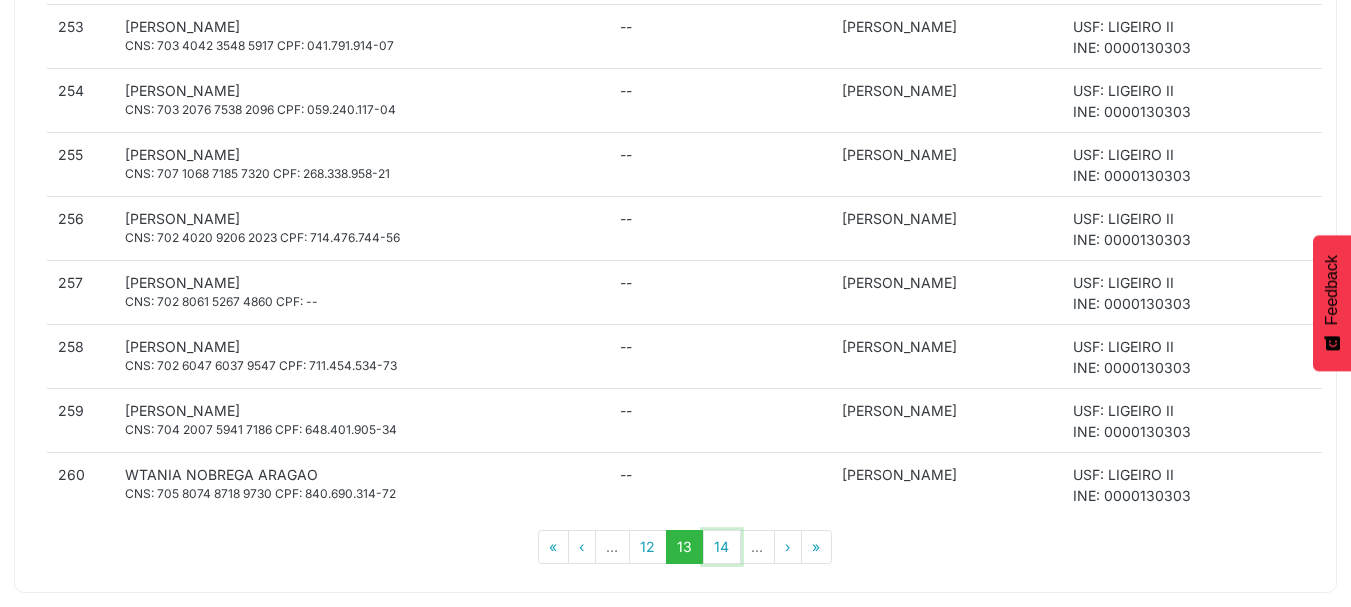 click on "14" at bounding box center [722, 547] 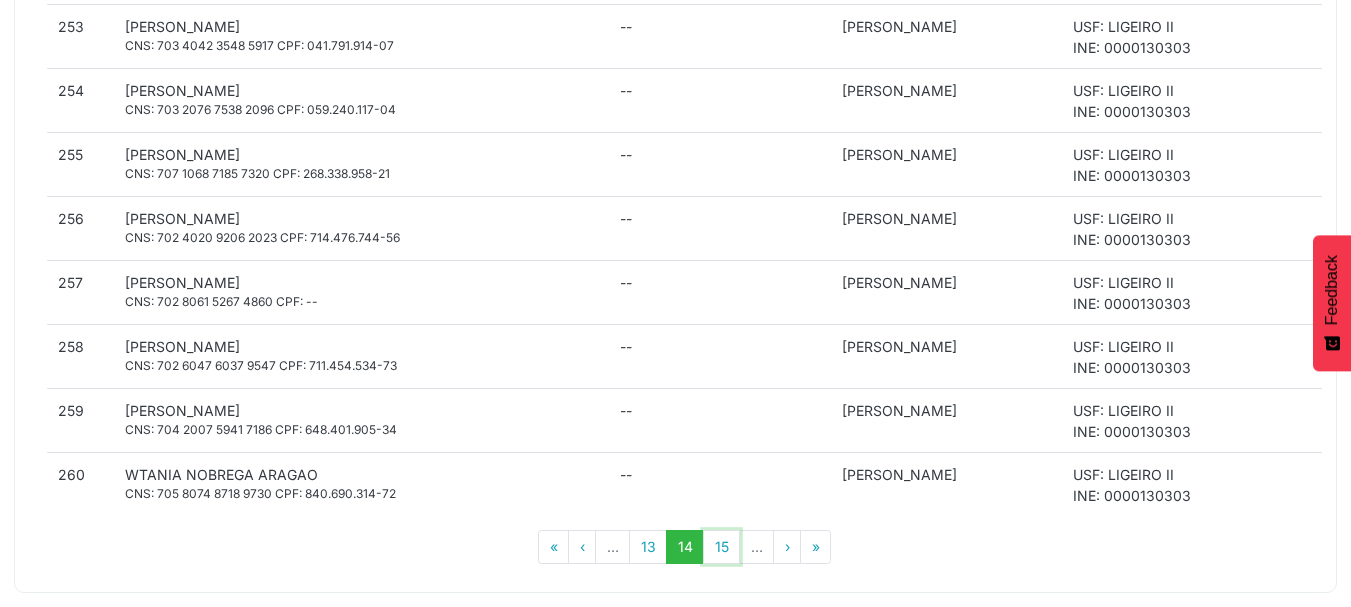 click on "15" at bounding box center [721, 547] 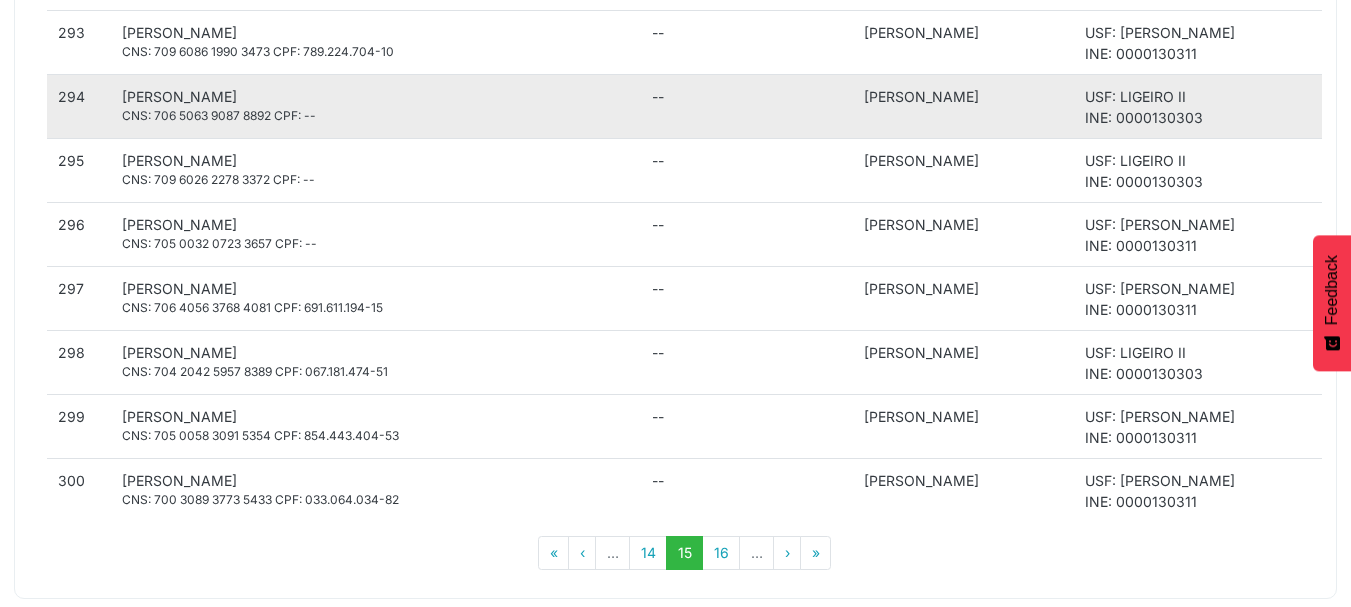 scroll, scrollTop: 1469, scrollLeft: 0, axis: vertical 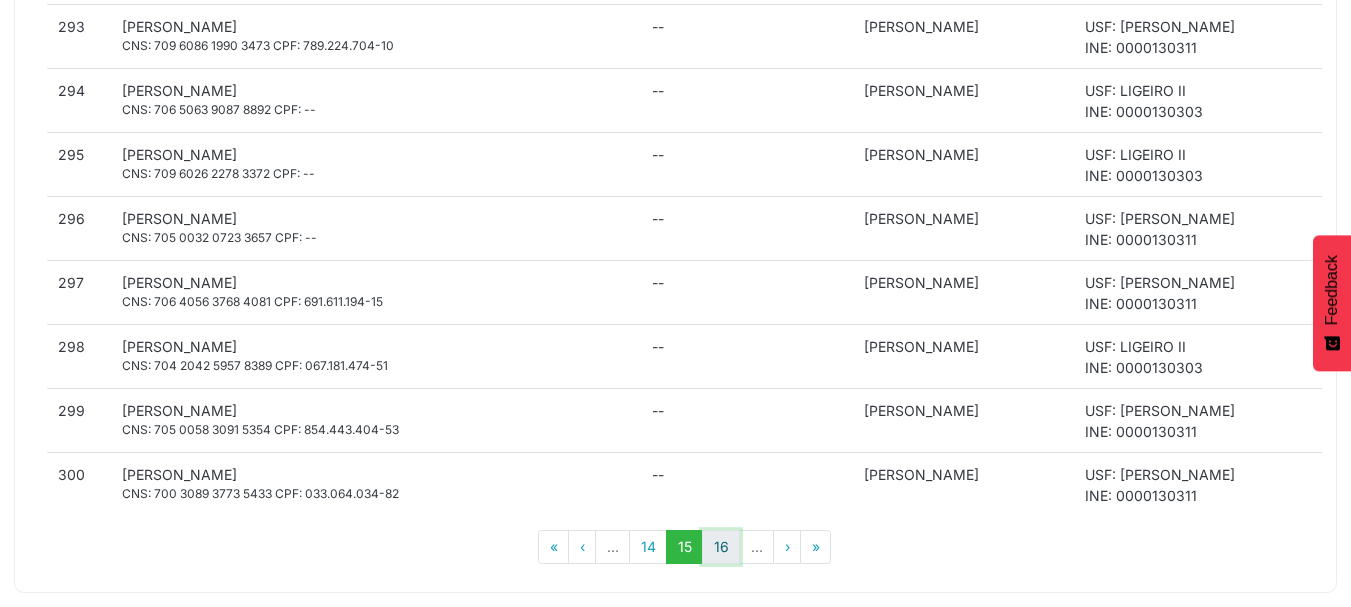 click on "16" at bounding box center (721, 547) 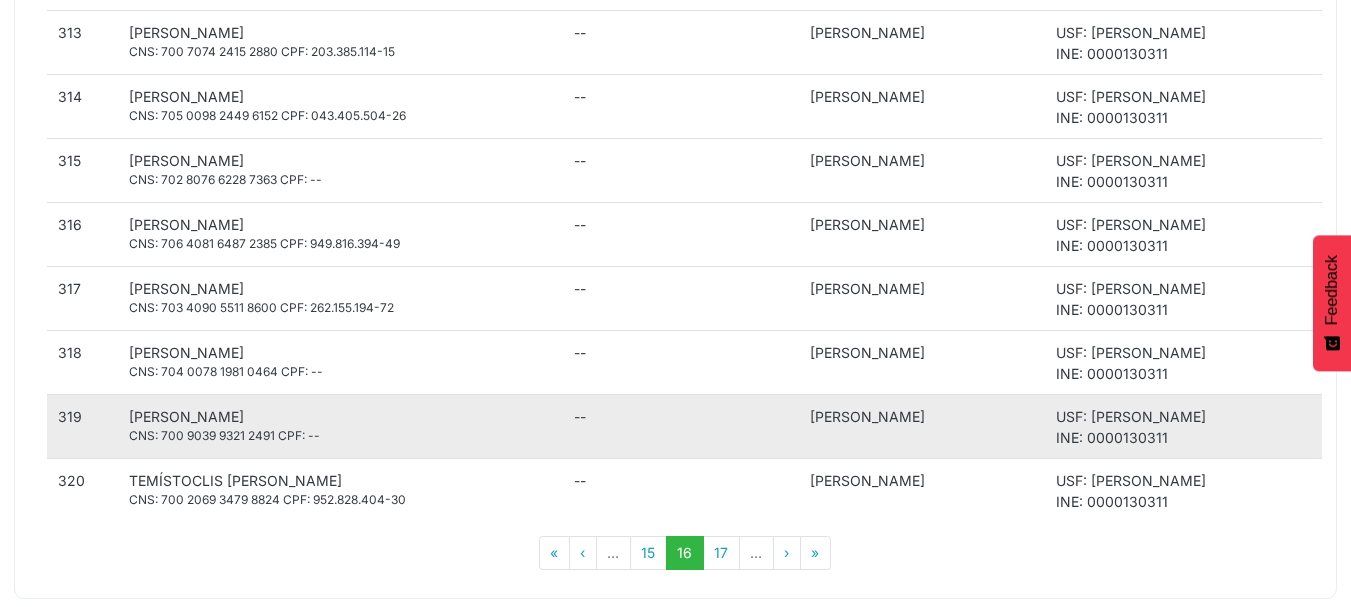 scroll, scrollTop: 1469, scrollLeft: 0, axis: vertical 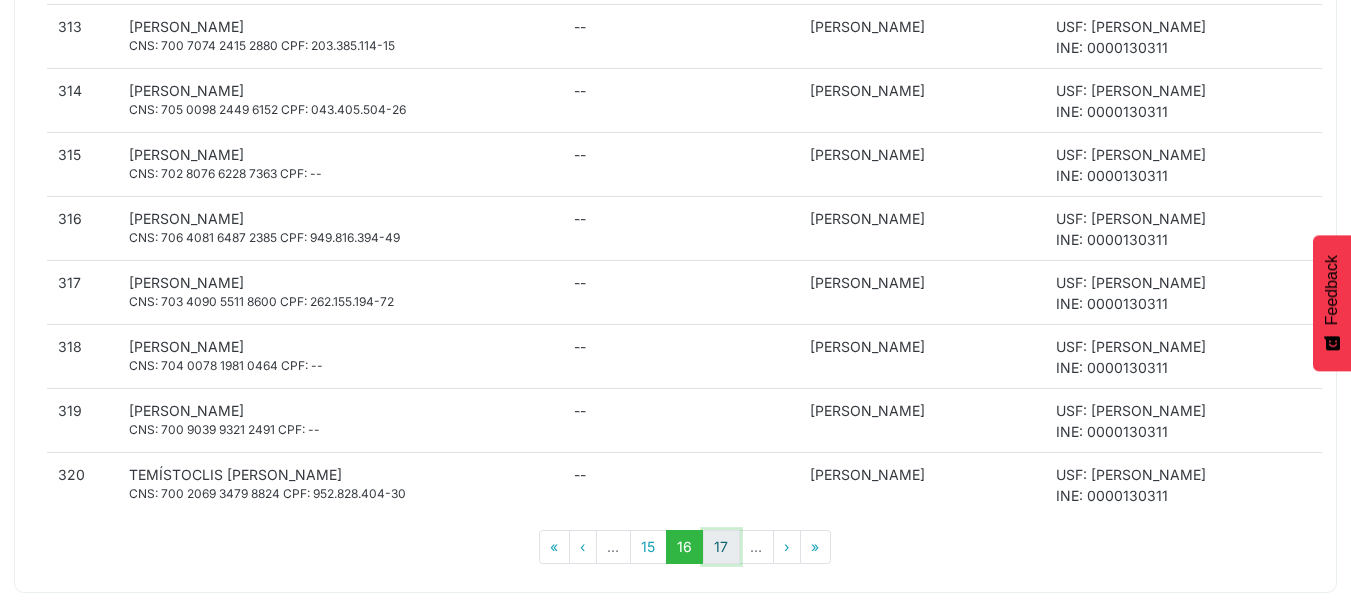 click on "17" at bounding box center (721, 547) 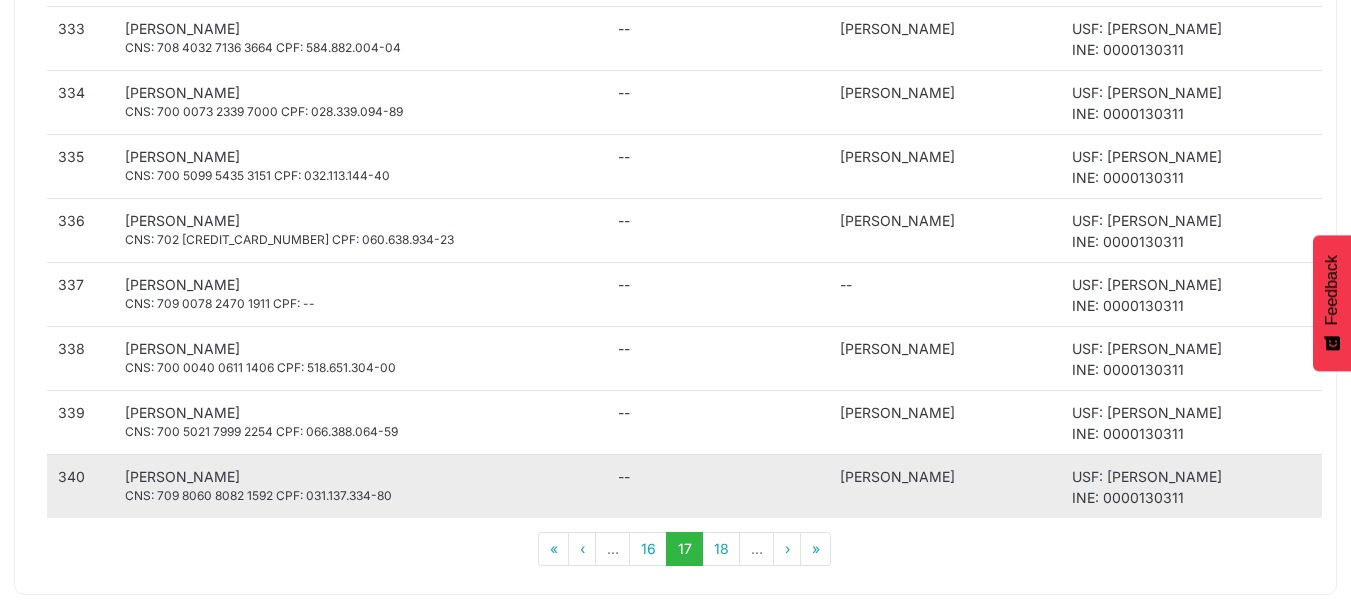 scroll, scrollTop: 1469, scrollLeft: 0, axis: vertical 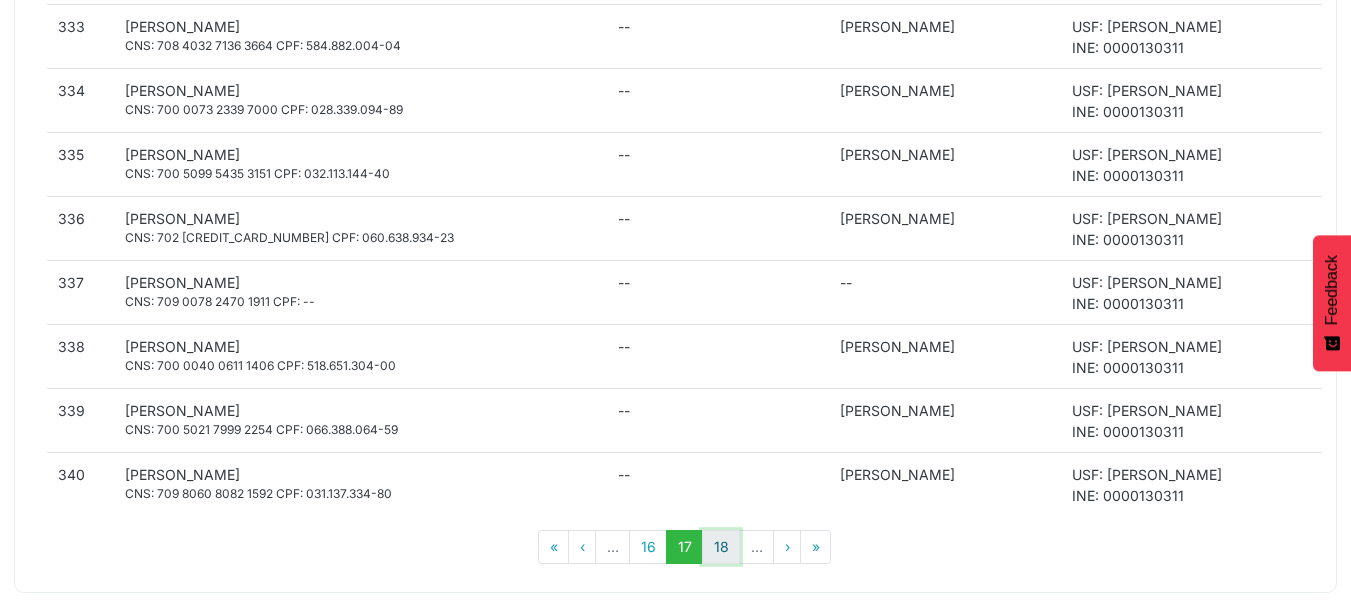 click on "18" at bounding box center (721, 547) 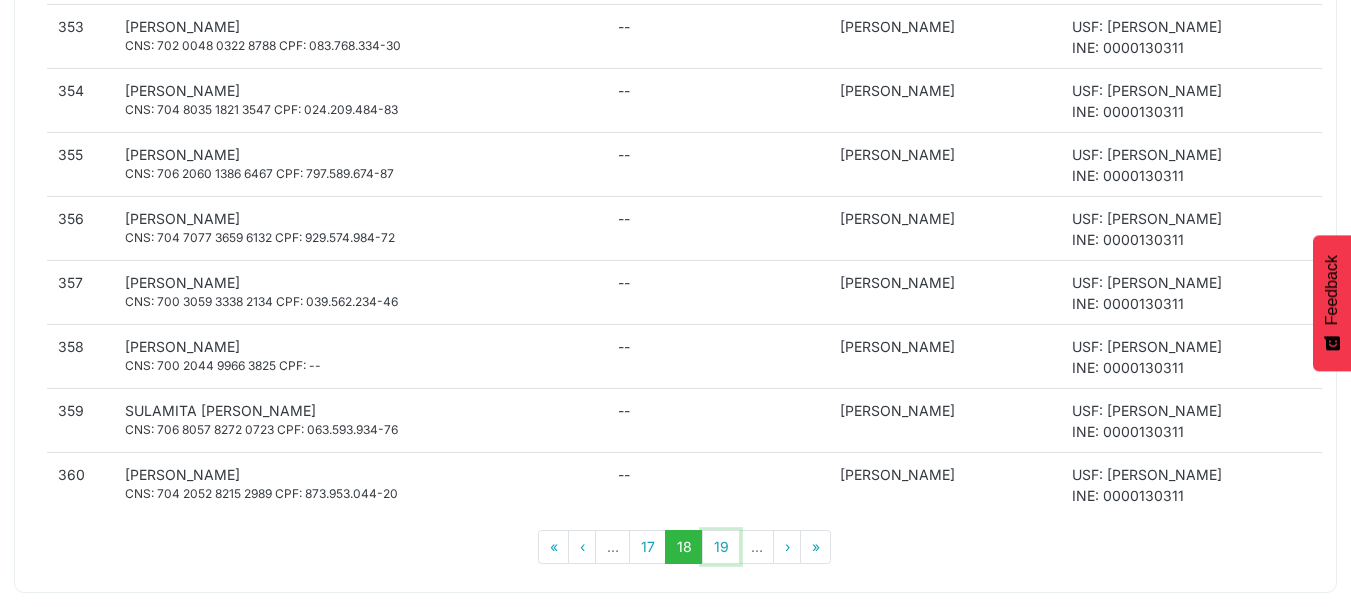 click on "19" at bounding box center (721, 547) 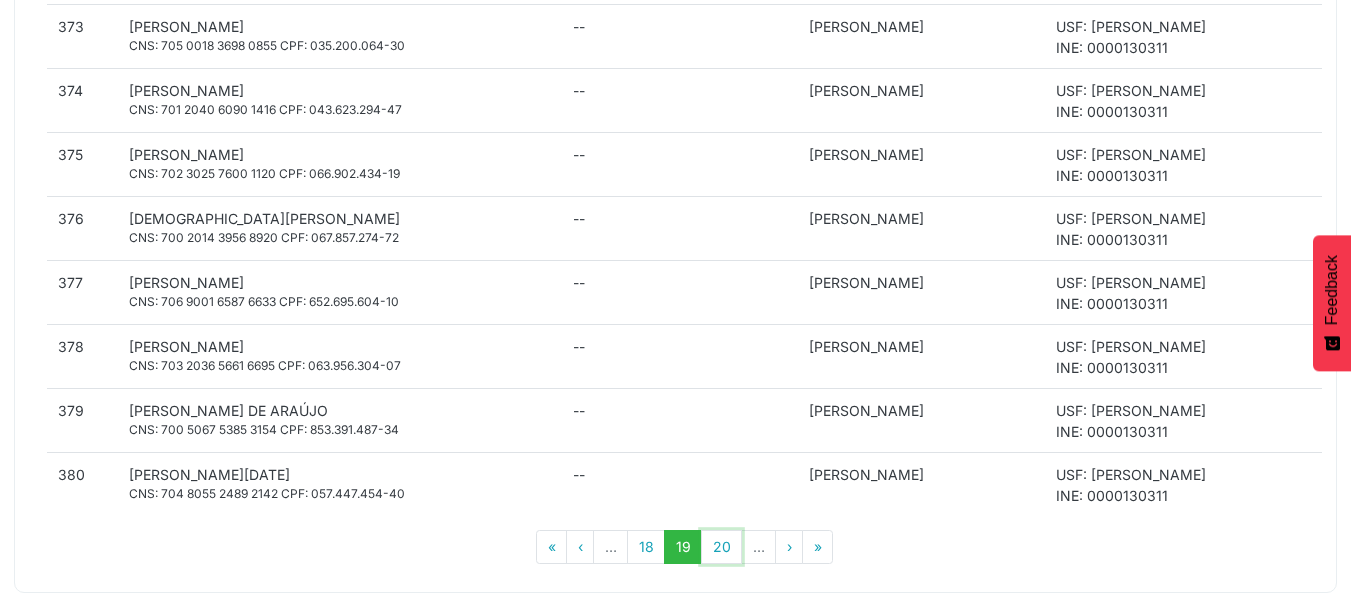 click on "20" at bounding box center [721, 547] 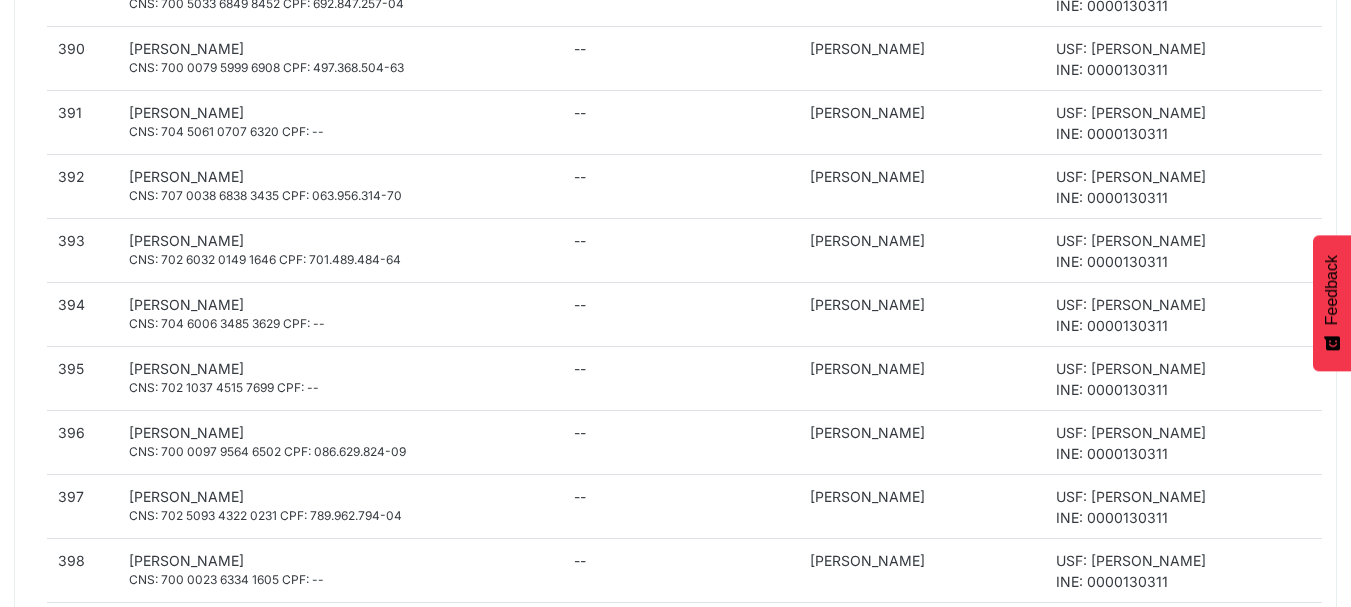 scroll, scrollTop: 1469, scrollLeft: 0, axis: vertical 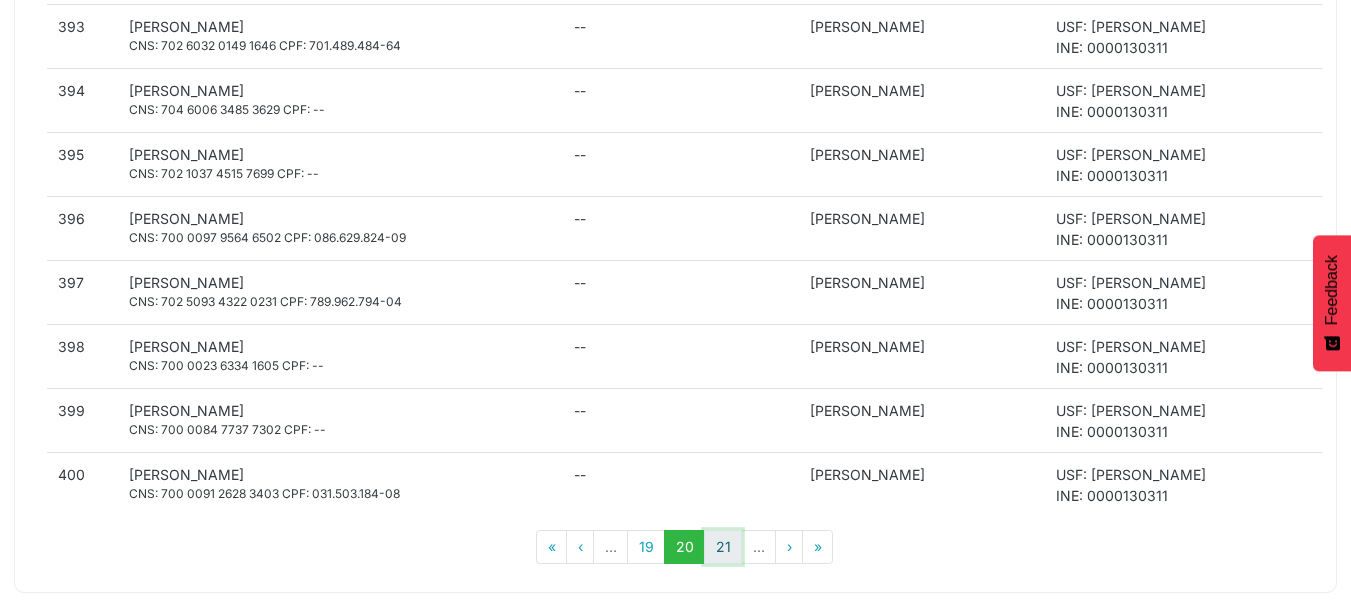 click on "21" at bounding box center [723, 547] 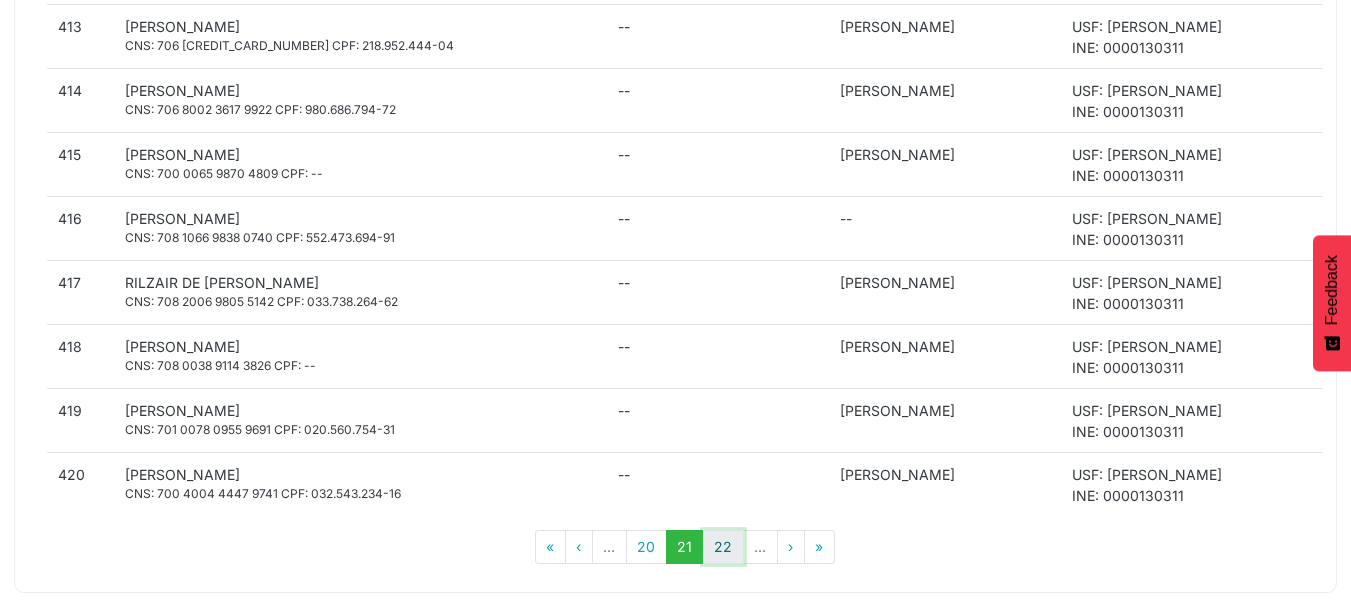 click on "22" at bounding box center [723, 547] 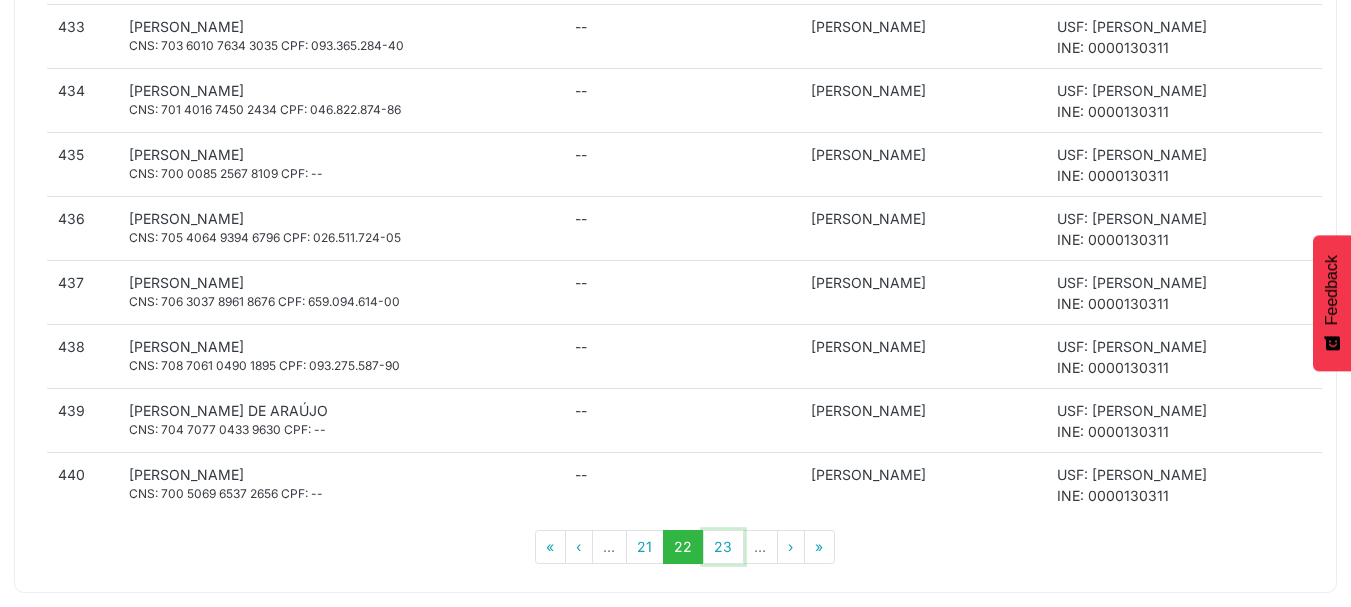 click on "23" at bounding box center [723, 547] 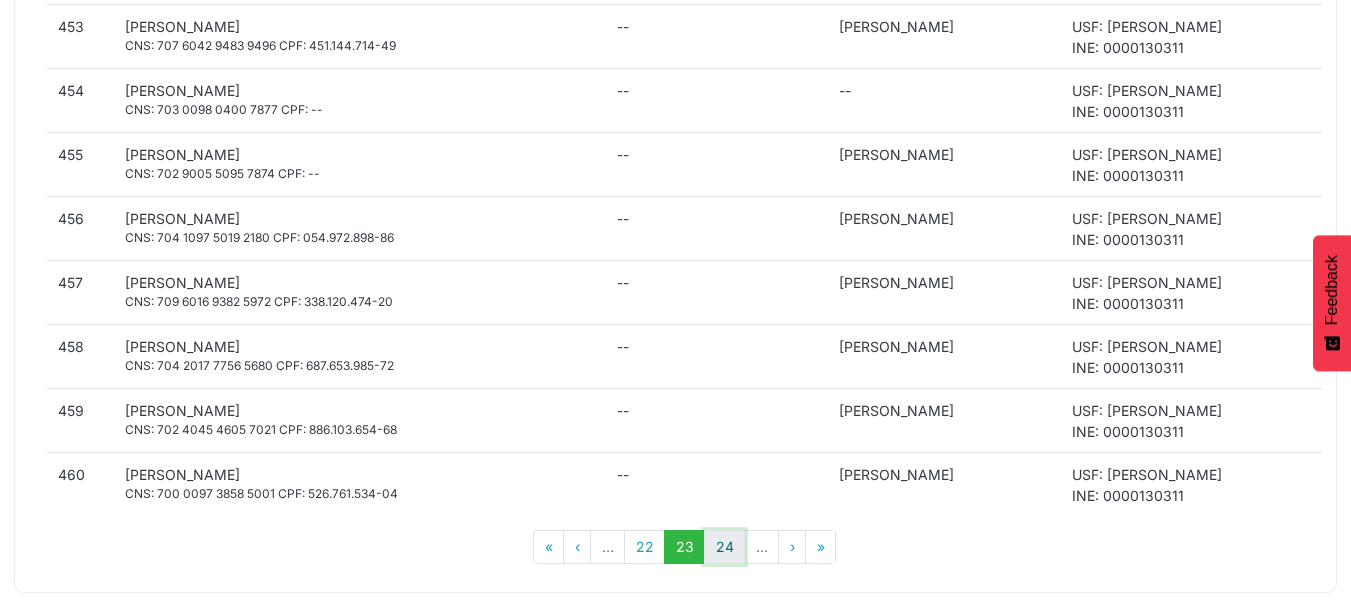 click on "24" at bounding box center [724, 547] 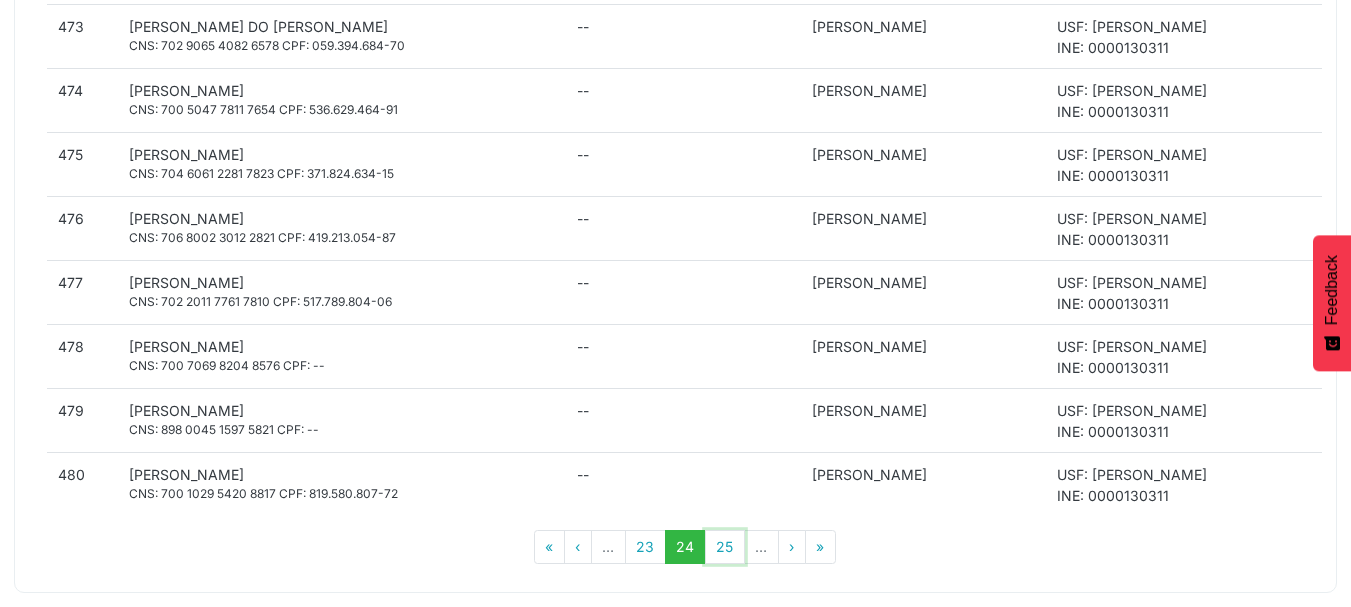 click on "25" at bounding box center (725, 547) 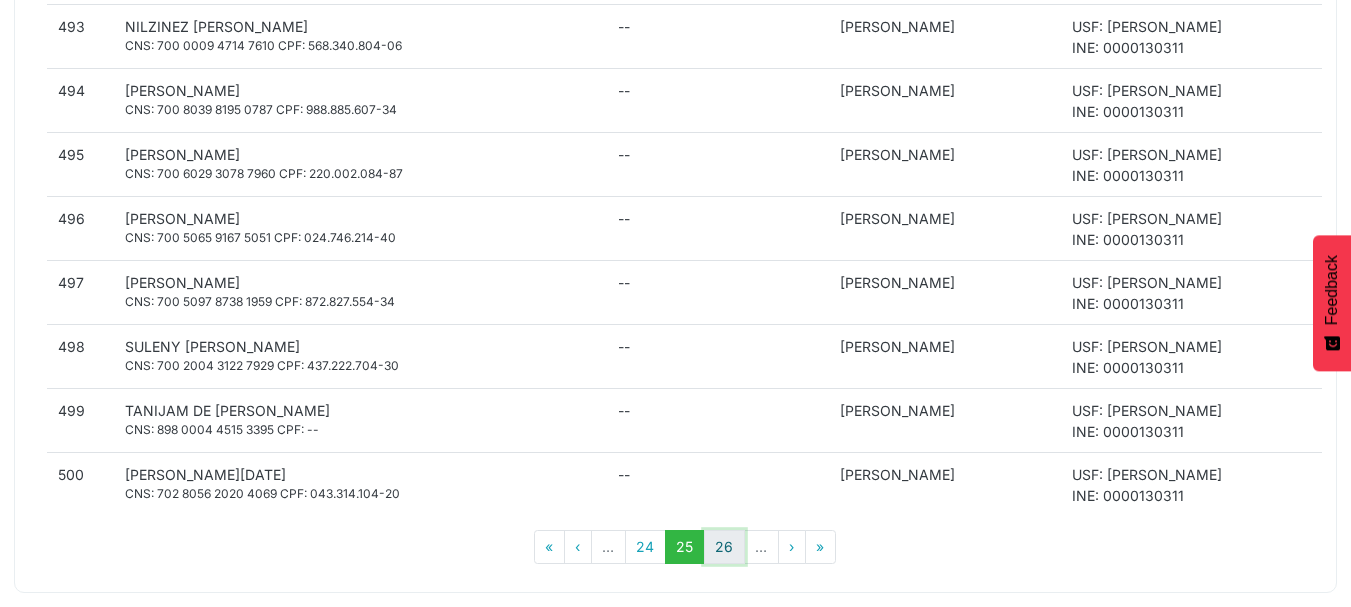 click on "26" at bounding box center (724, 547) 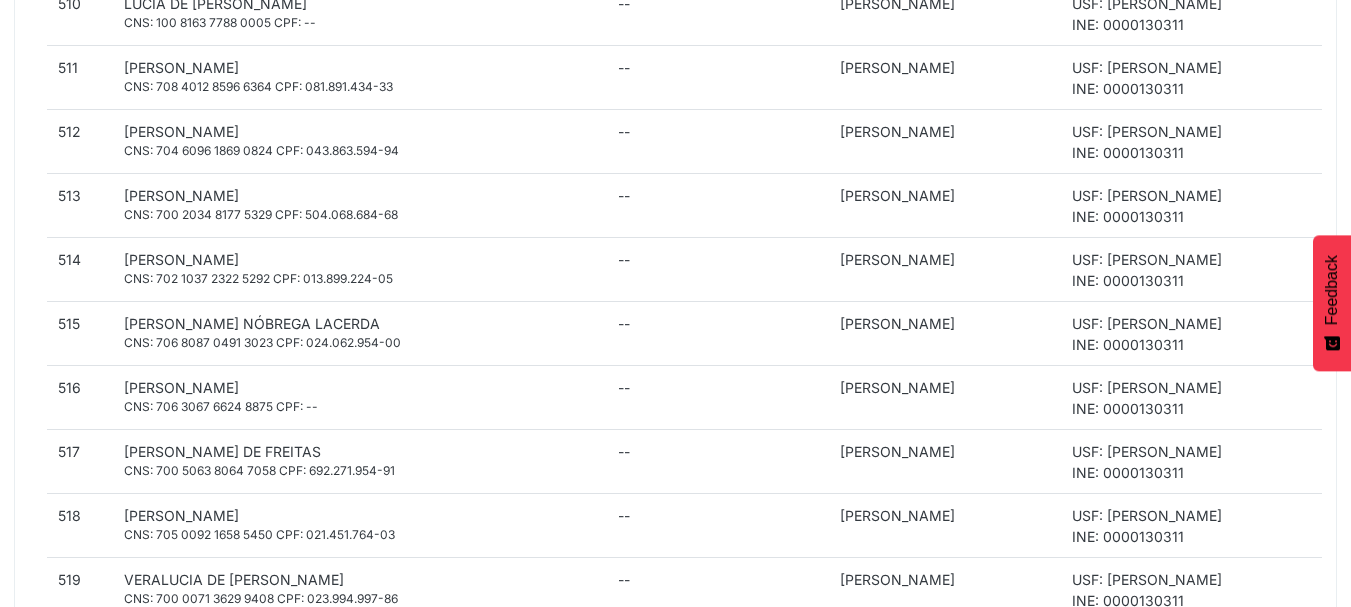 scroll, scrollTop: 1469, scrollLeft: 0, axis: vertical 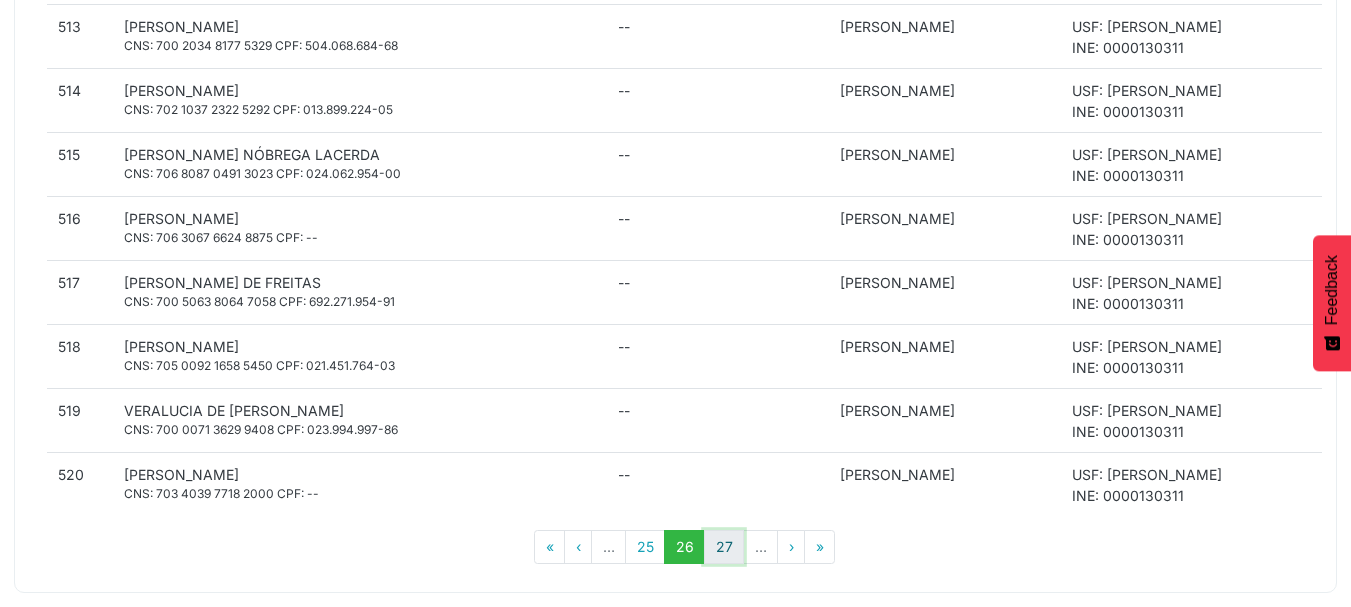 click on "27" at bounding box center (724, 547) 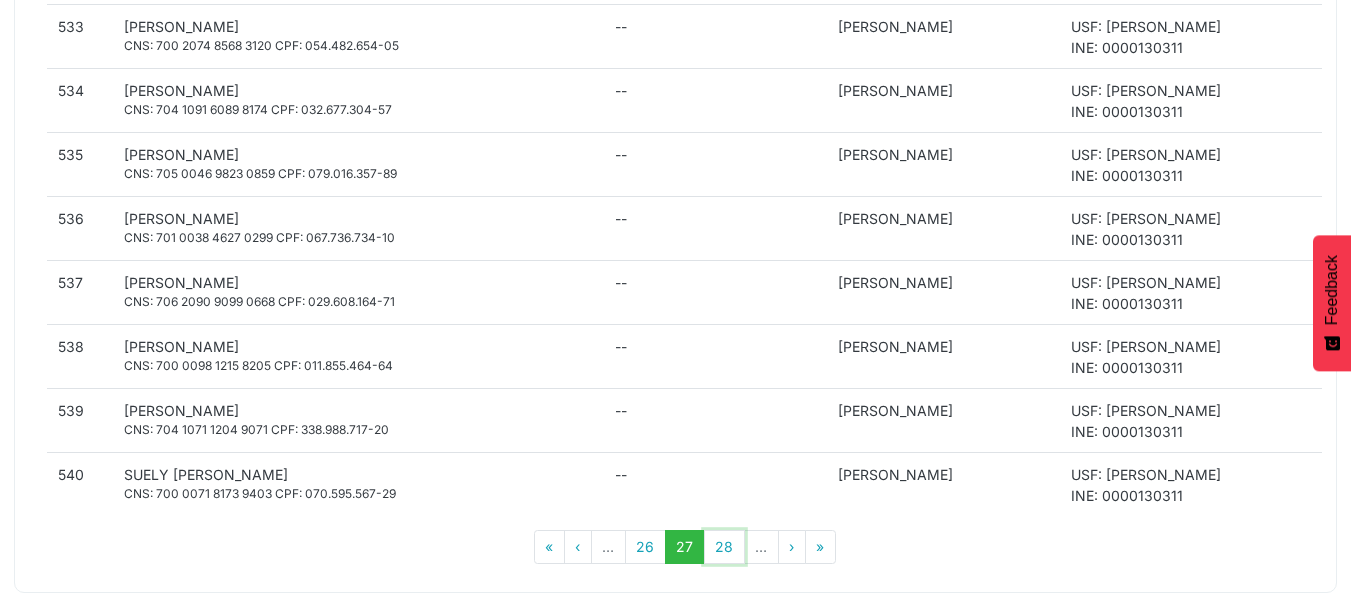 click on "28" at bounding box center [724, 547] 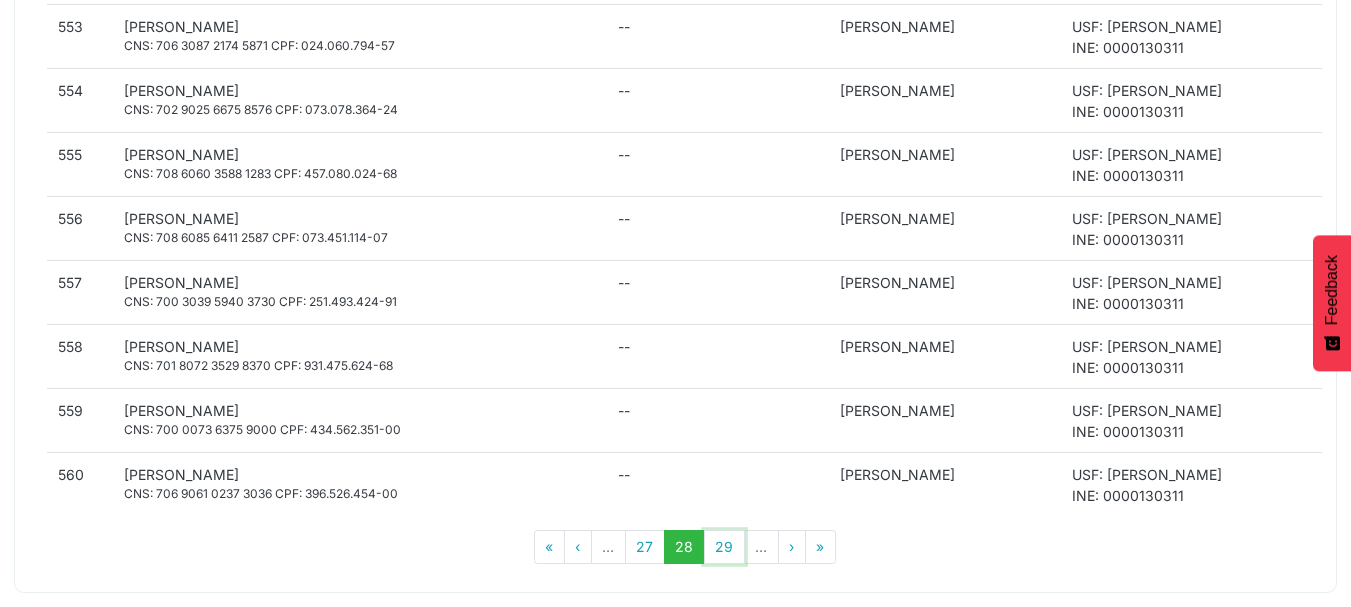 click on "29" at bounding box center (724, 547) 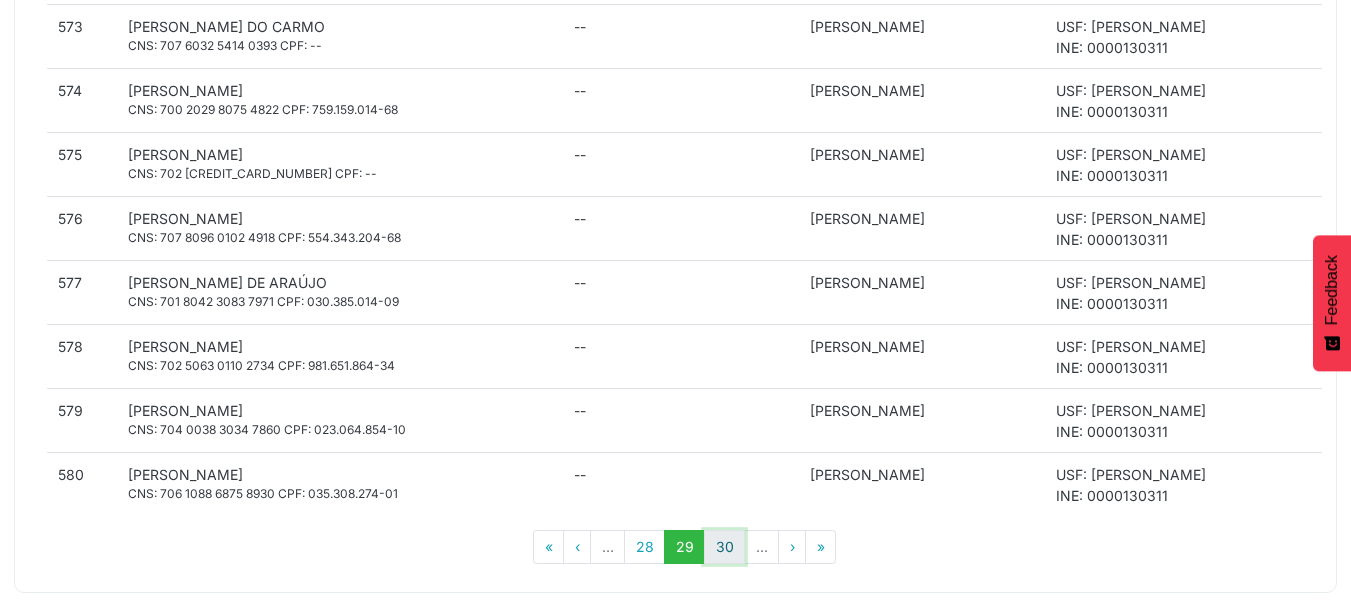 click on "30" at bounding box center (724, 547) 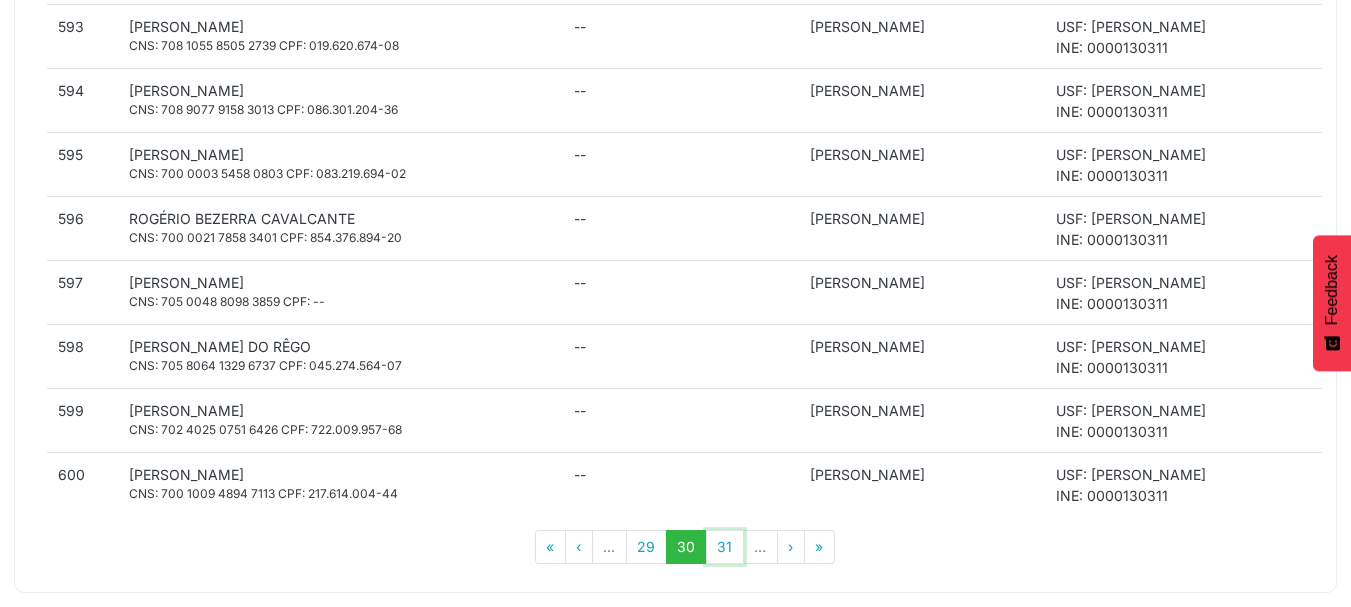 click on "31" at bounding box center [725, 547] 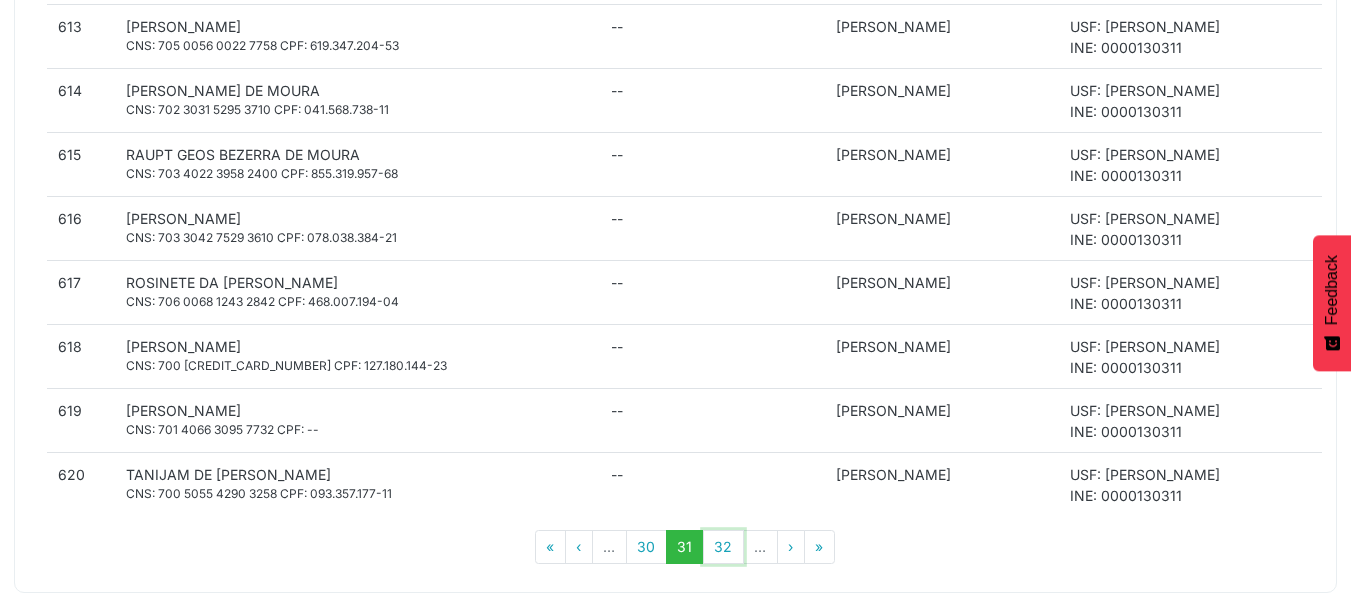 click on "32" at bounding box center (723, 547) 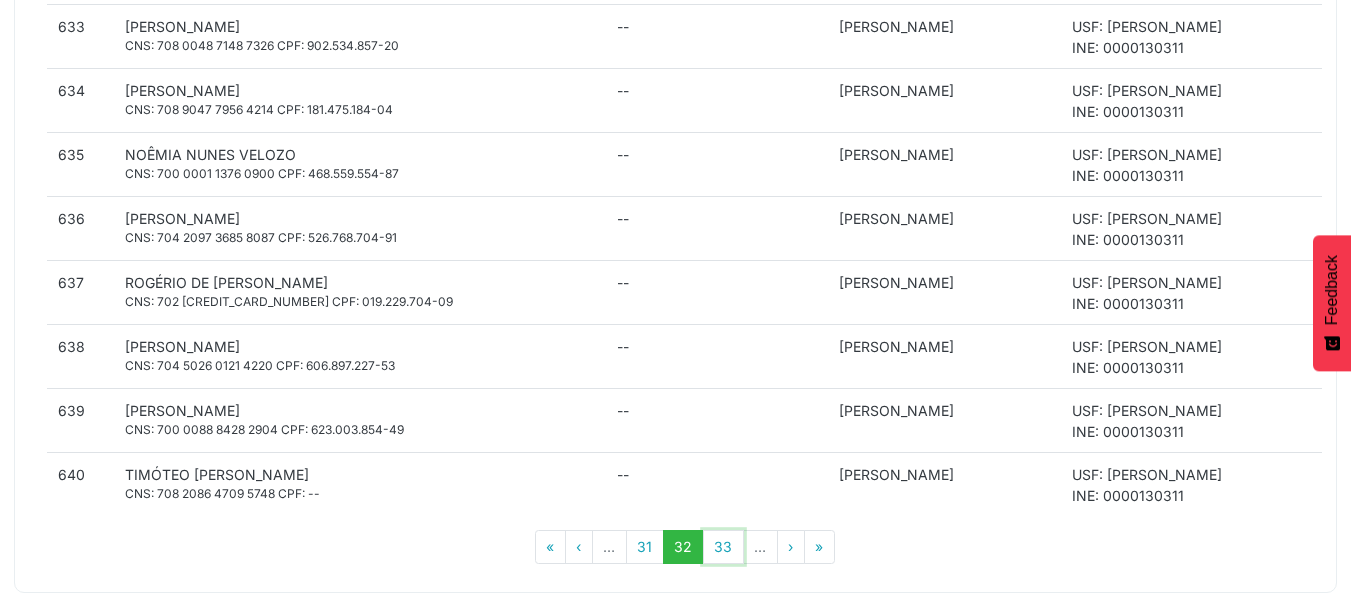 click on "33" at bounding box center (723, 547) 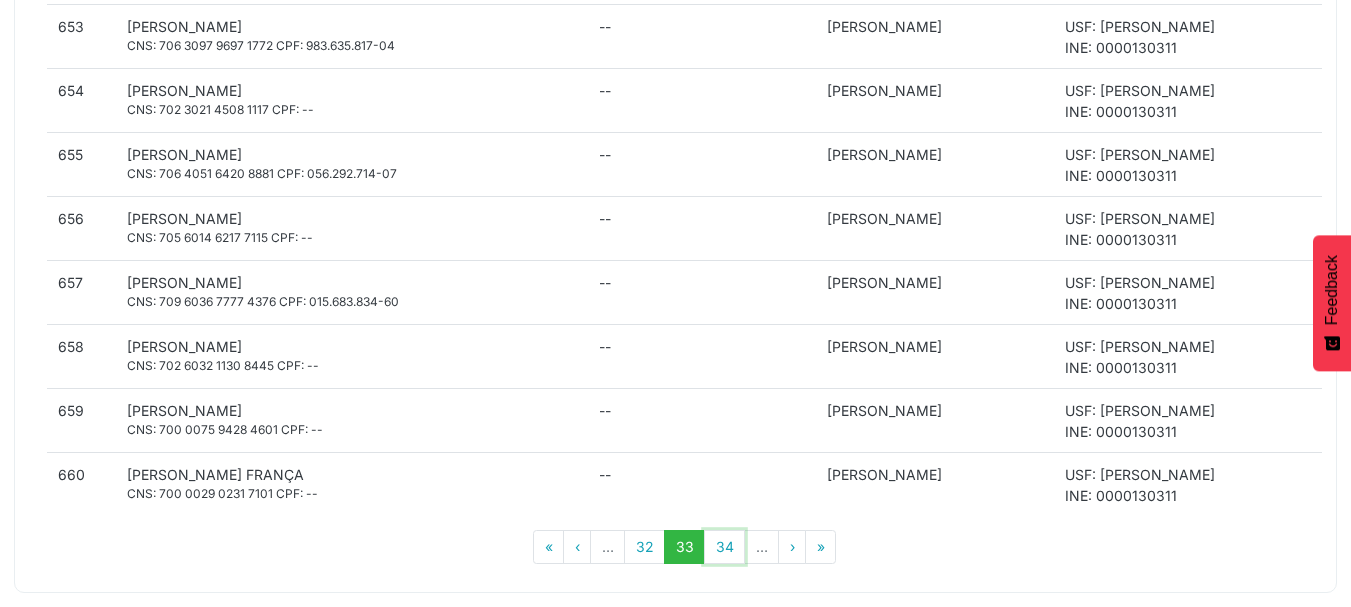 click on "34" at bounding box center (724, 547) 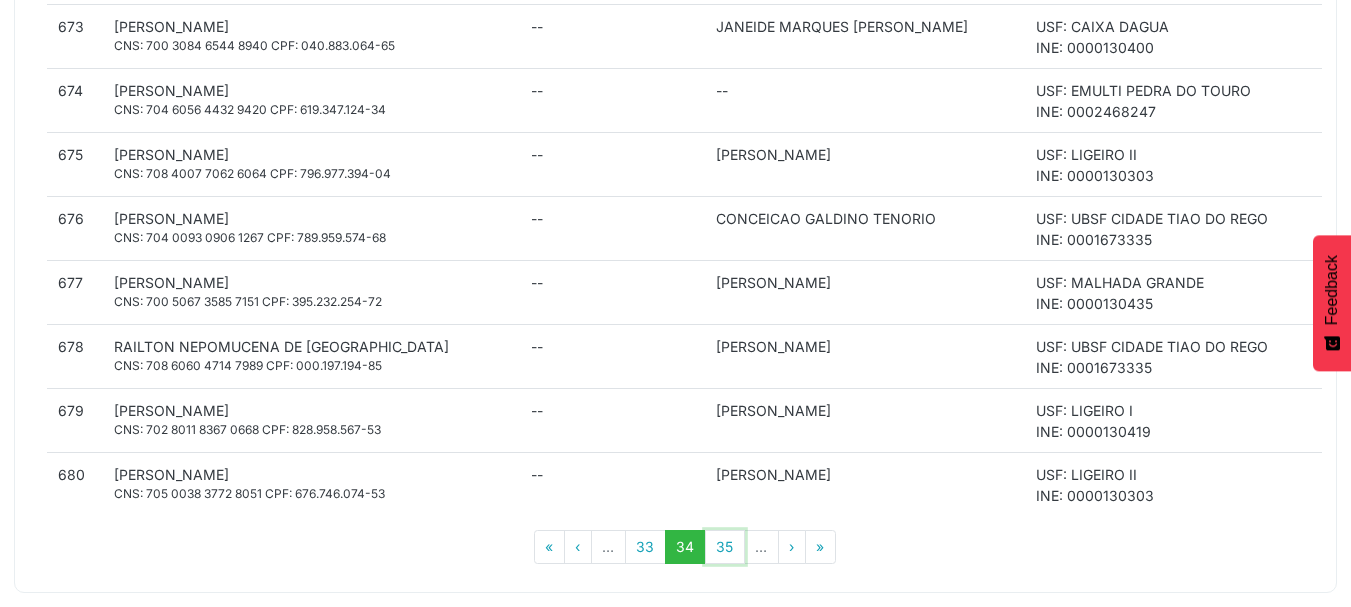 click on "35" at bounding box center [725, 547] 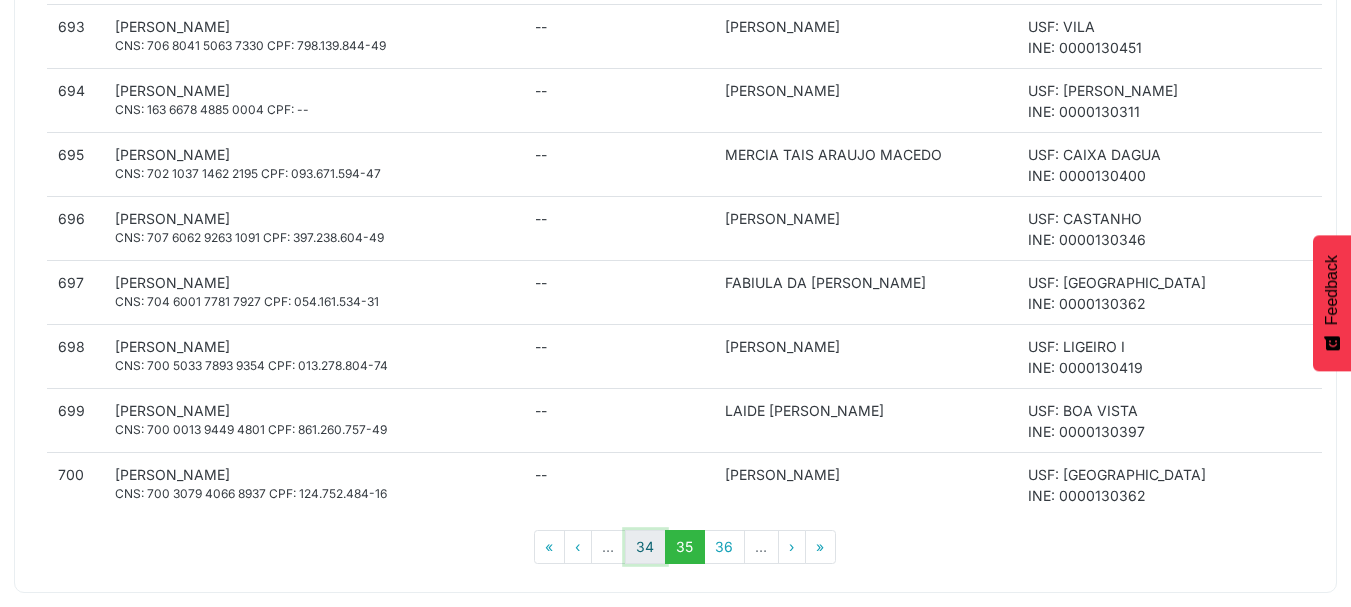 click on "34" at bounding box center [645, 547] 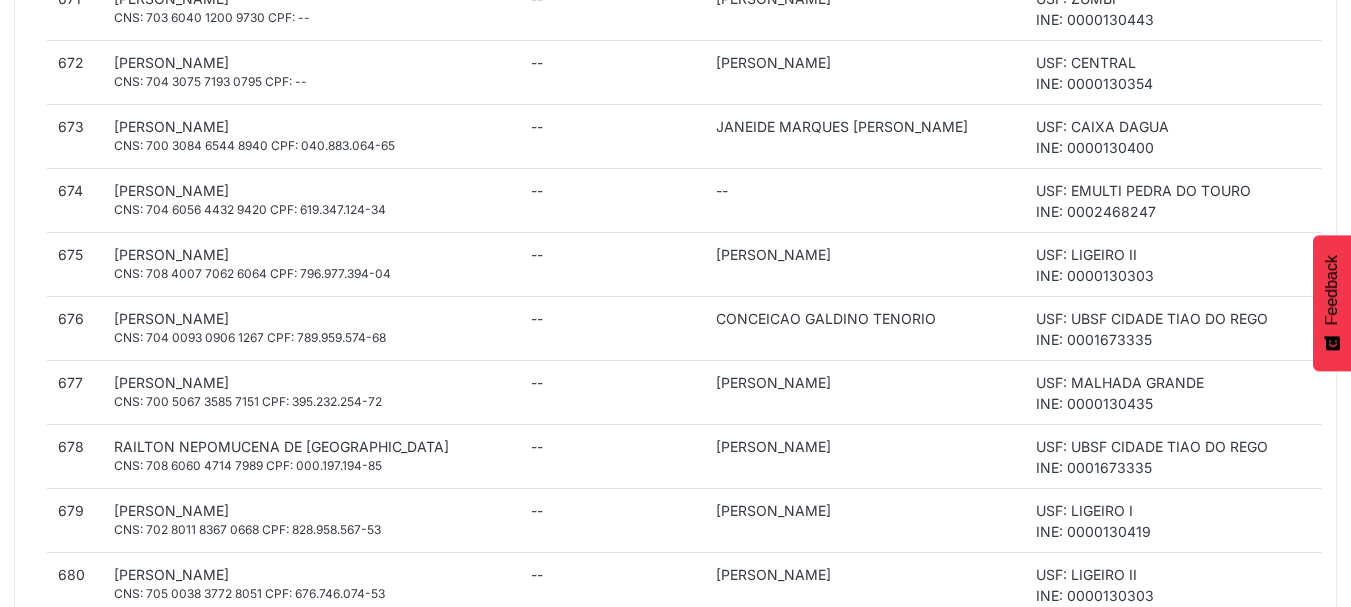 scroll, scrollTop: 1469, scrollLeft: 0, axis: vertical 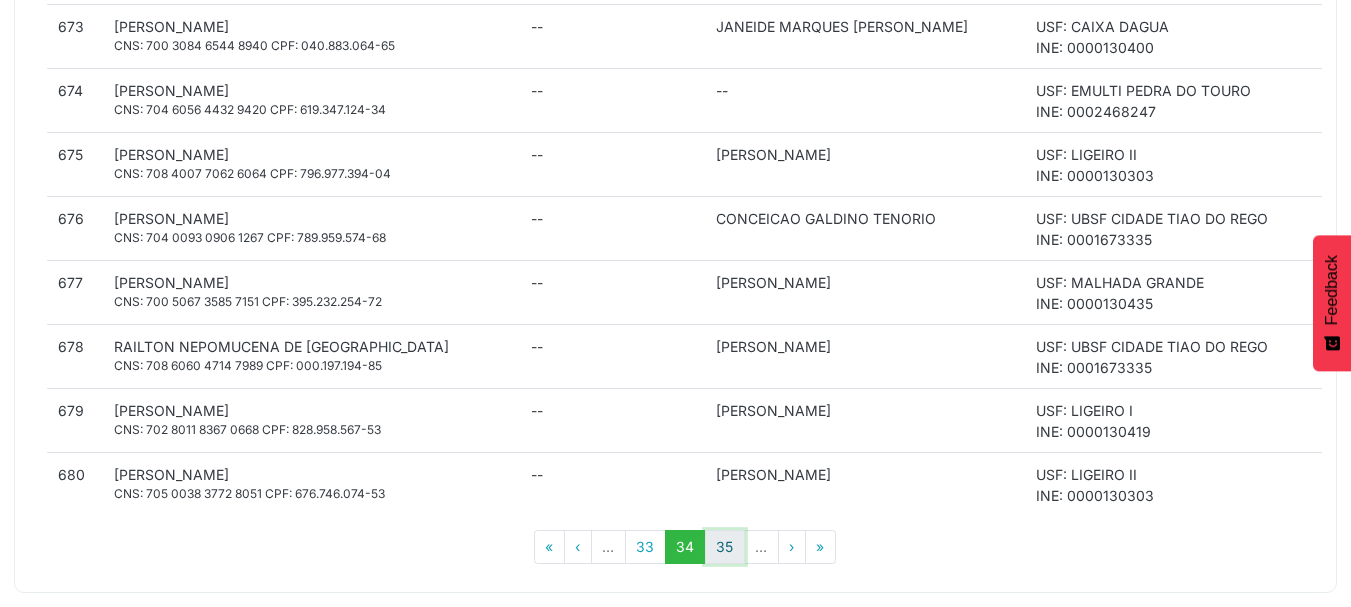 click on "35" at bounding box center [725, 547] 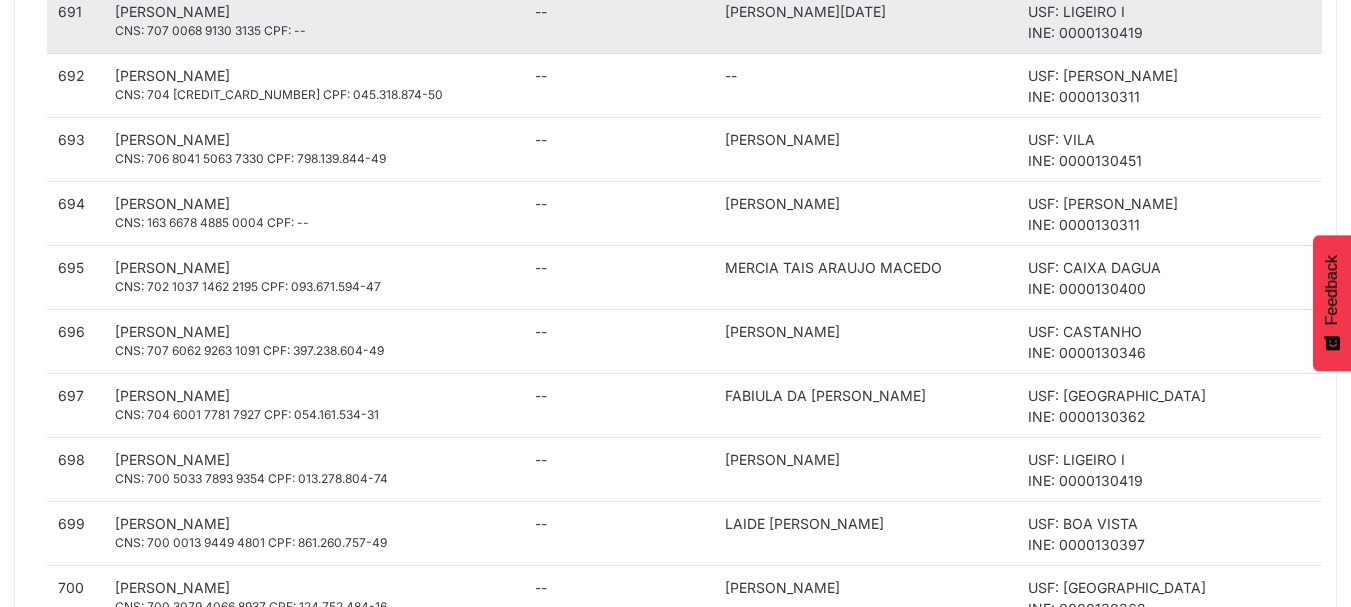 scroll, scrollTop: 1469, scrollLeft: 0, axis: vertical 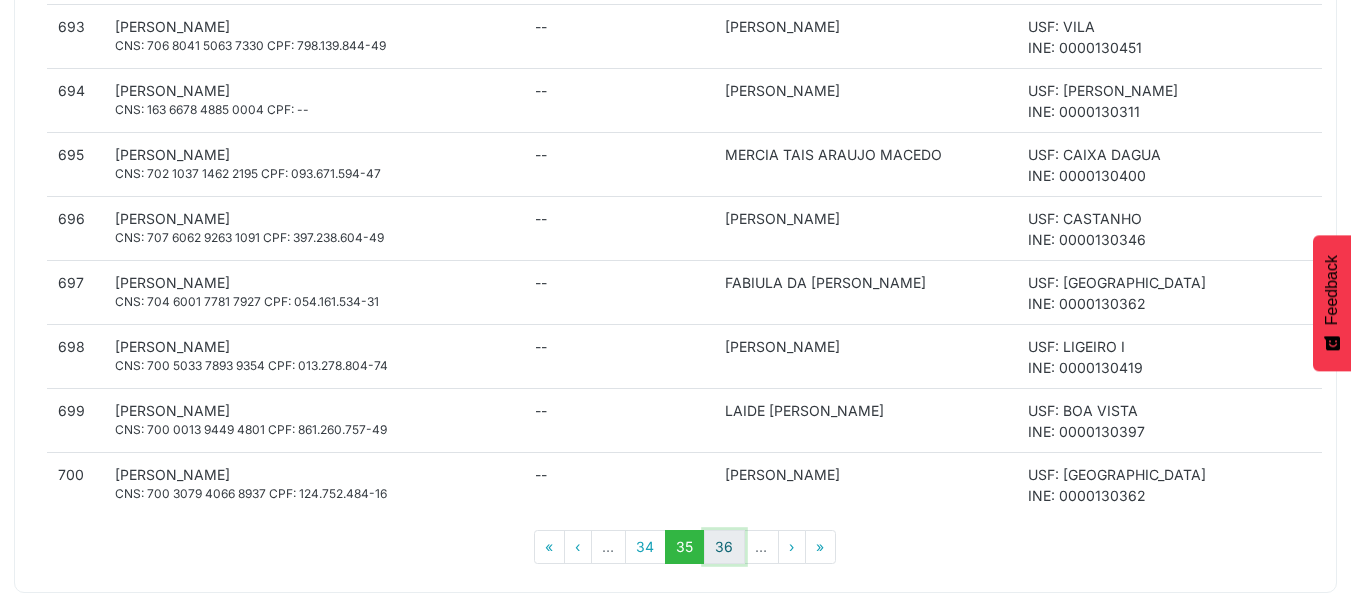 click on "36" at bounding box center [724, 547] 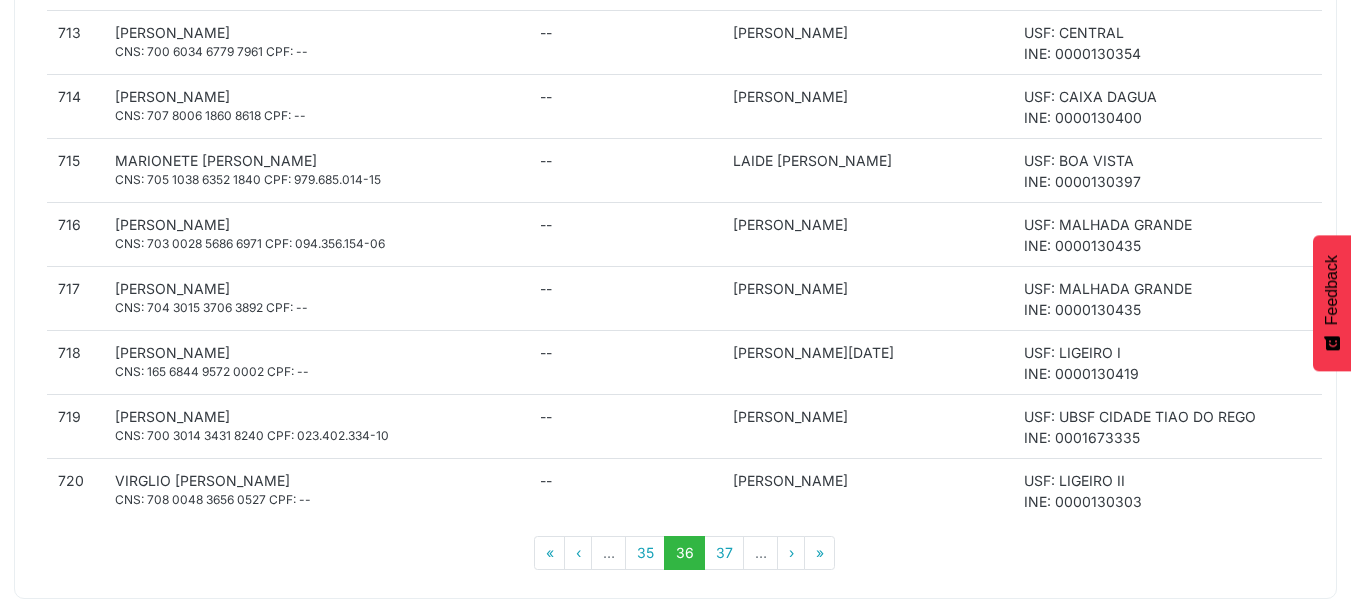 scroll, scrollTop: 1469, scrollLeft: 0, axis: vertical 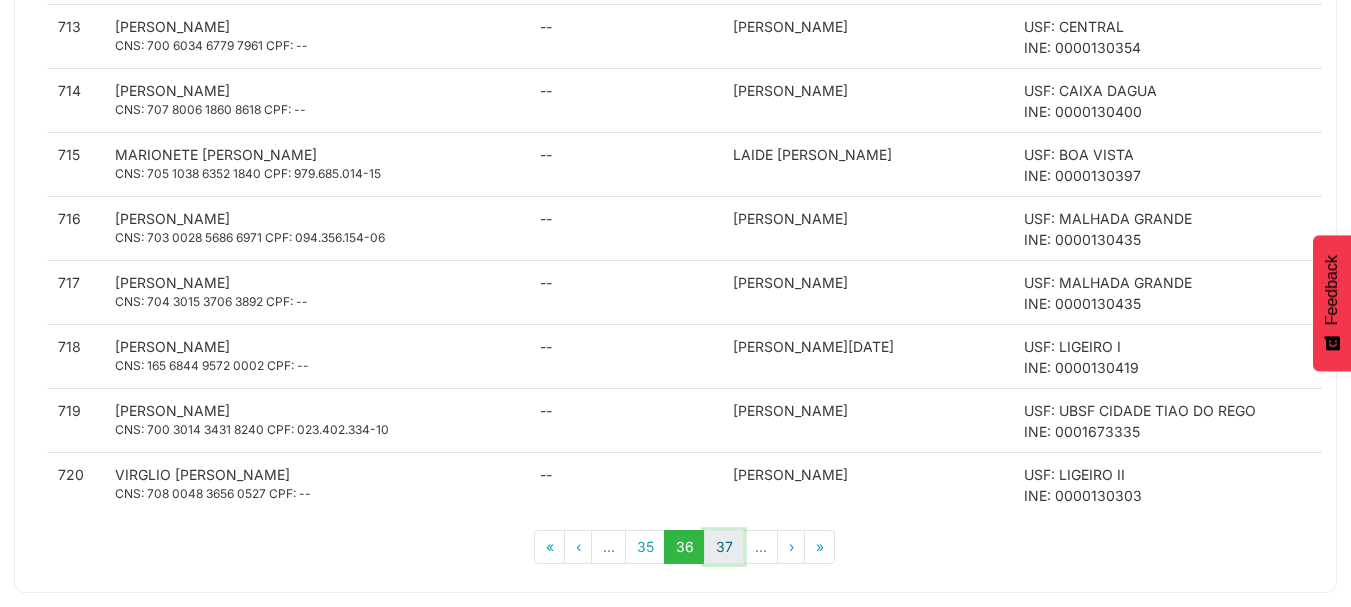 click on "37" at bounding box center [724, 547] 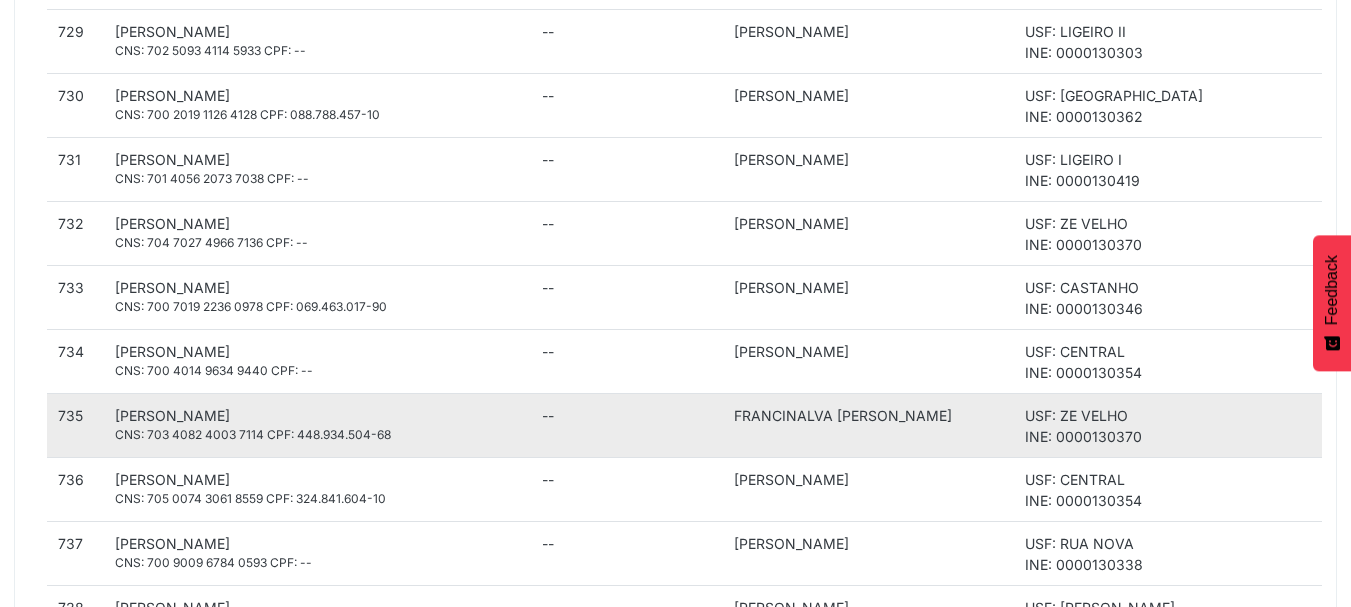 scroll, scrollTop: 1469, scrollLeft: 0, axis: vertical 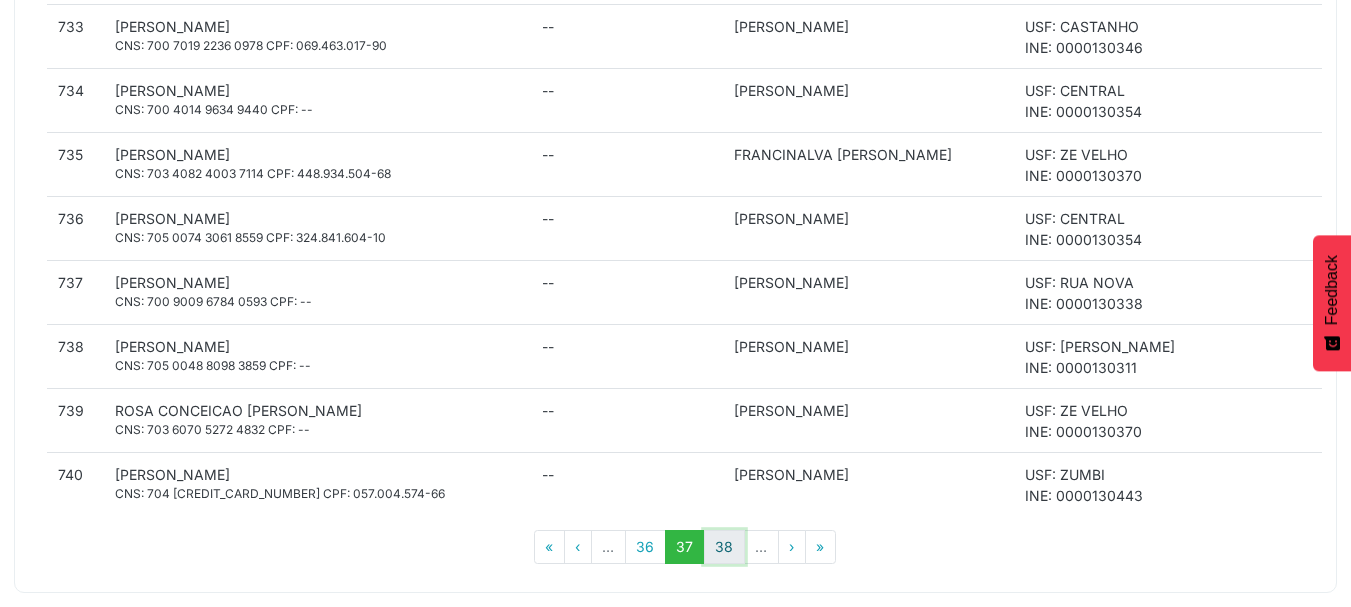 click on "38" at bounding box center (724, 547) 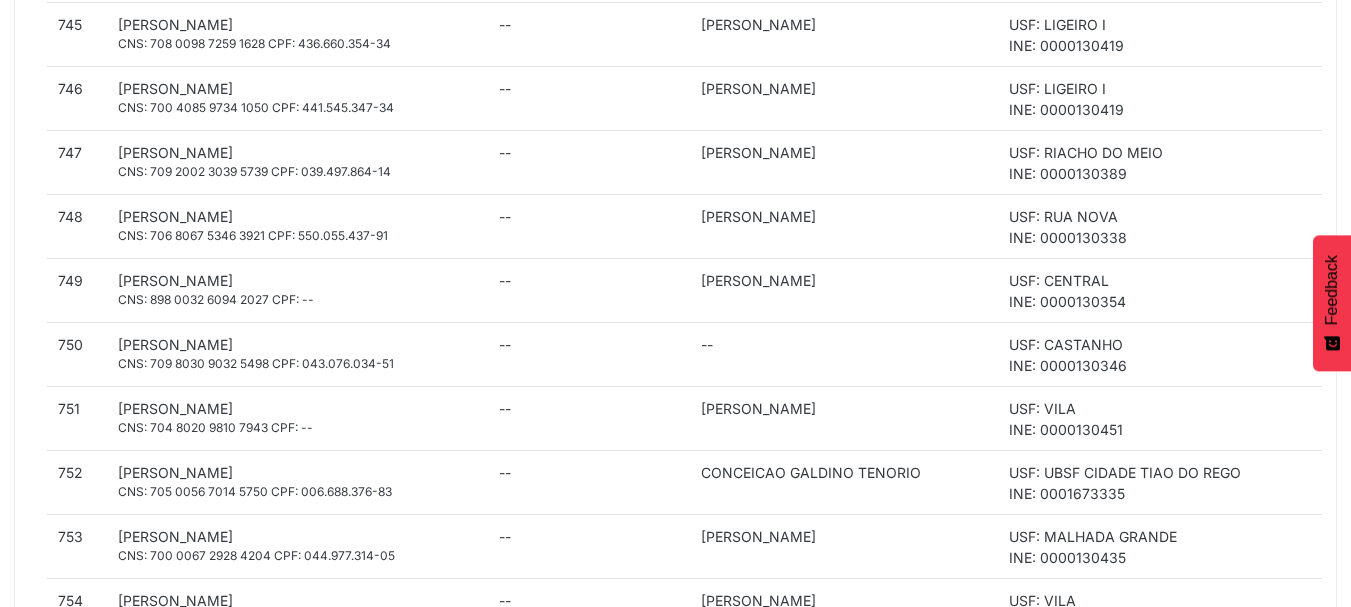 scroll, scrollTop: 1269, scrollLeft: 0, axis: vertical 